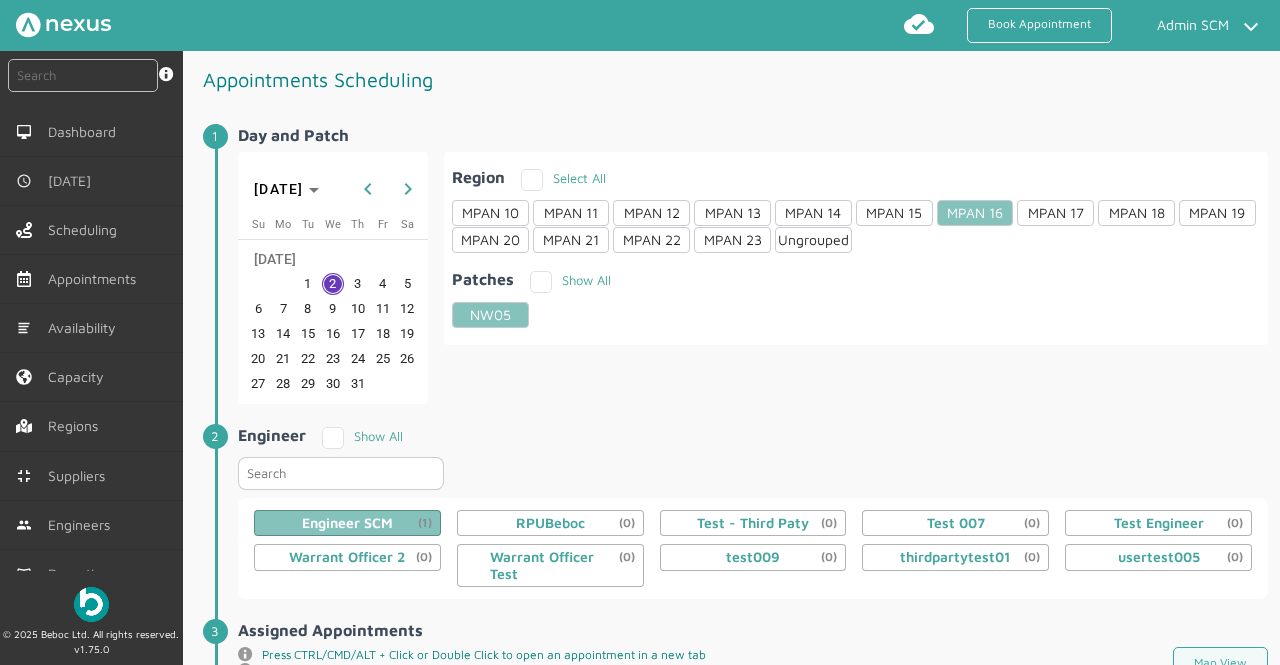 scroll, scrollTop: 0, scrollLeft: 0, axis: both 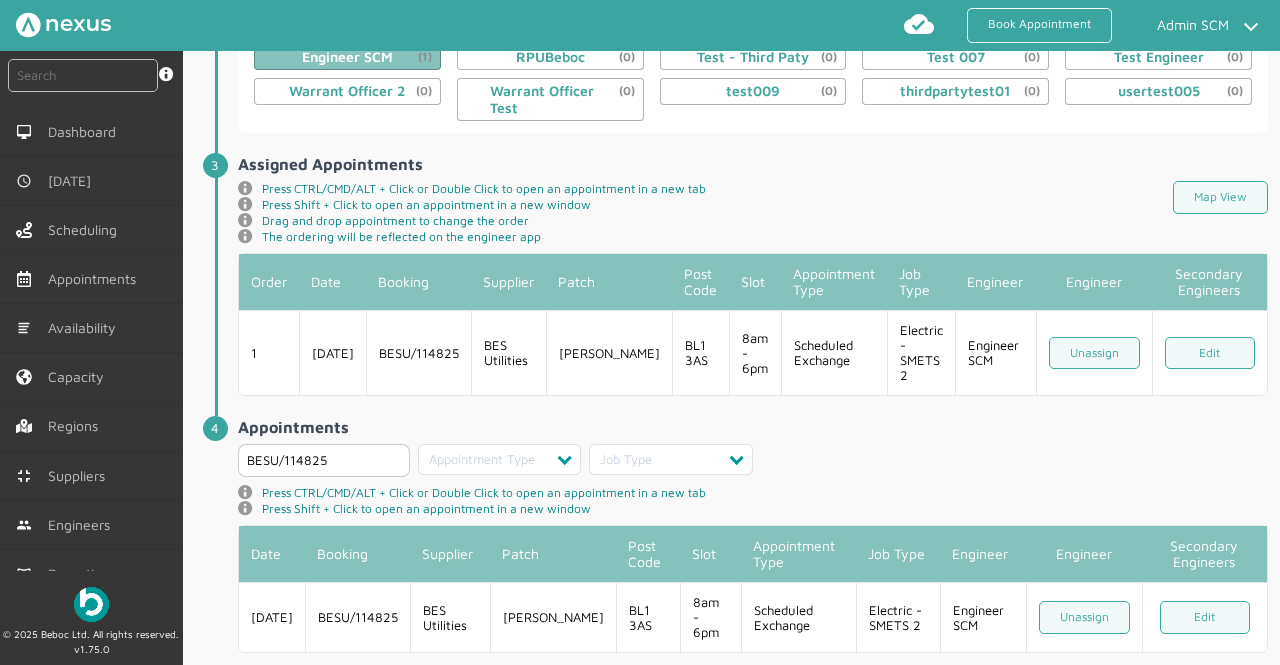 click on "Map View" 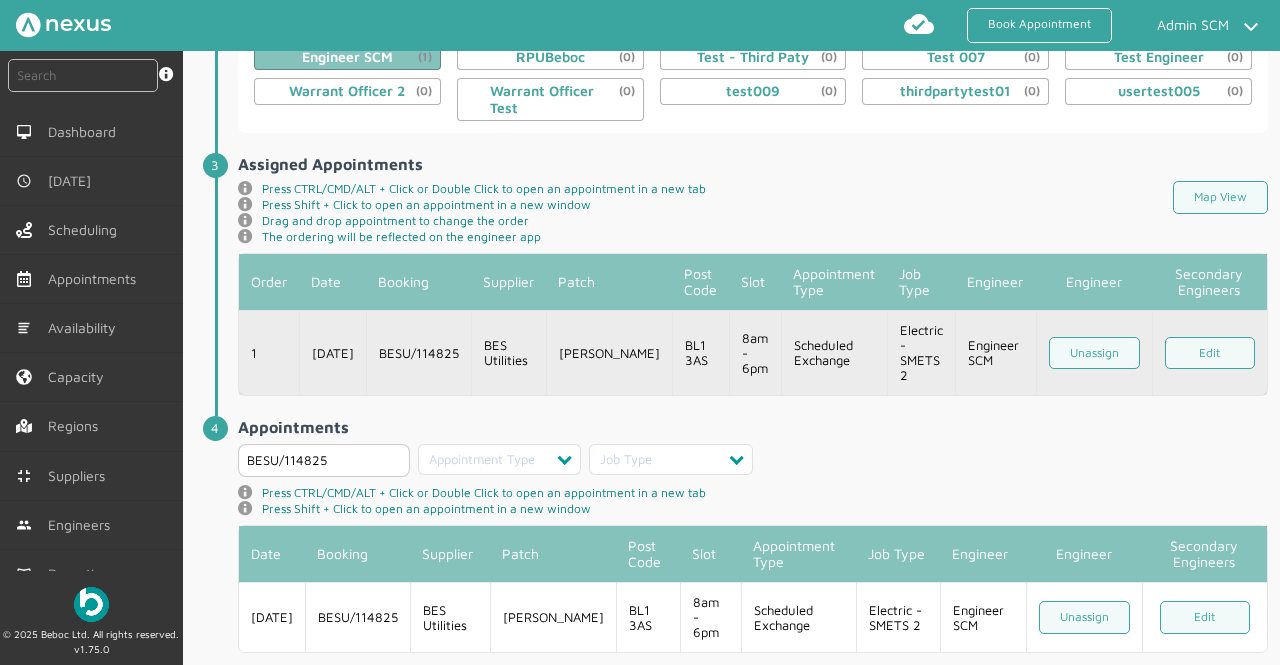 click on "Scheduled Exchange" at bounding box center [834, 352] 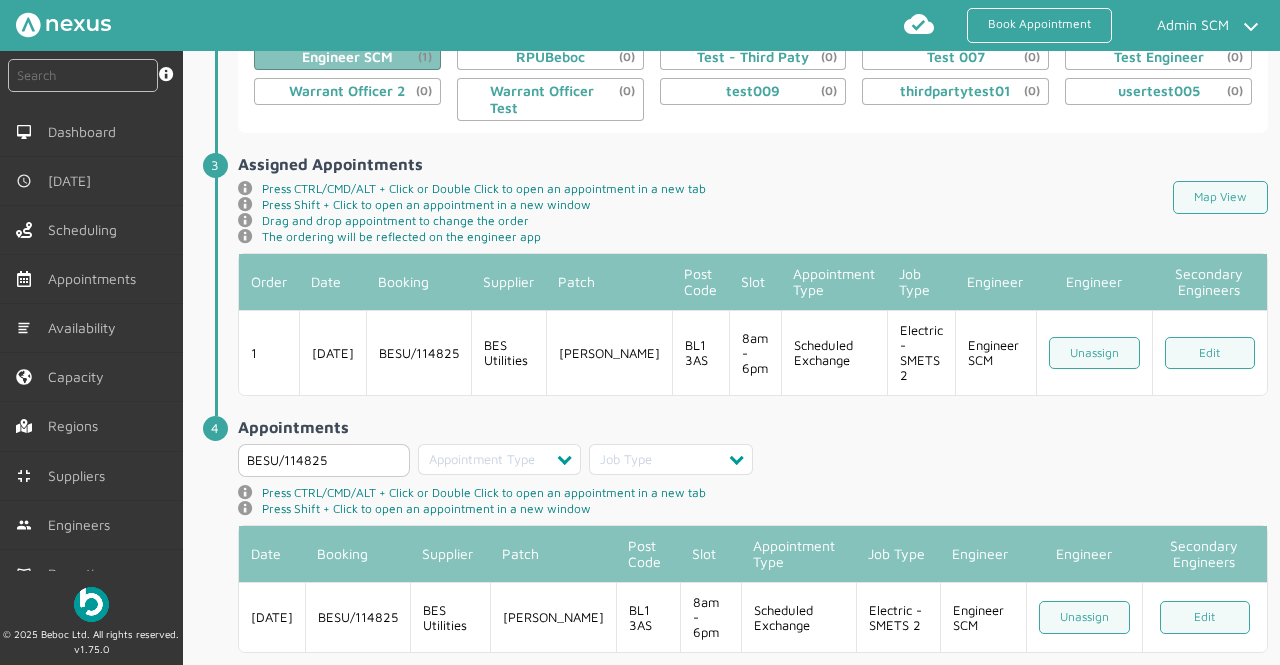 scroll, scrollTop: 462, scrollLeft: 0, axis: vertical 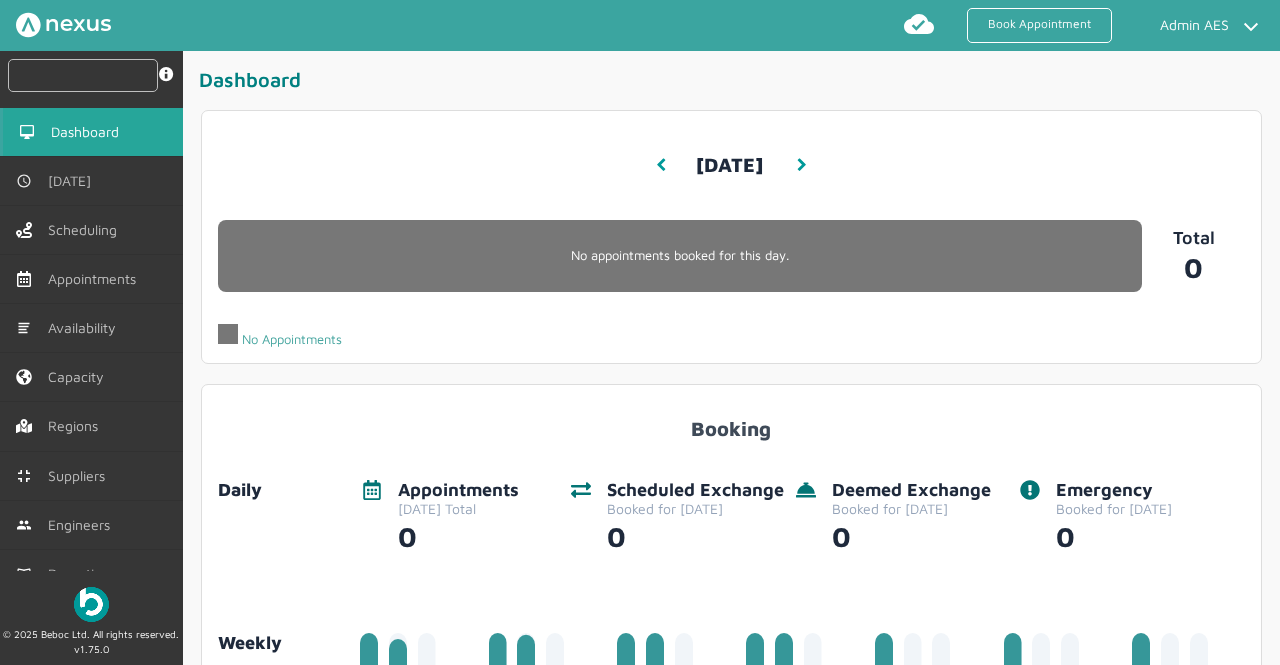 click 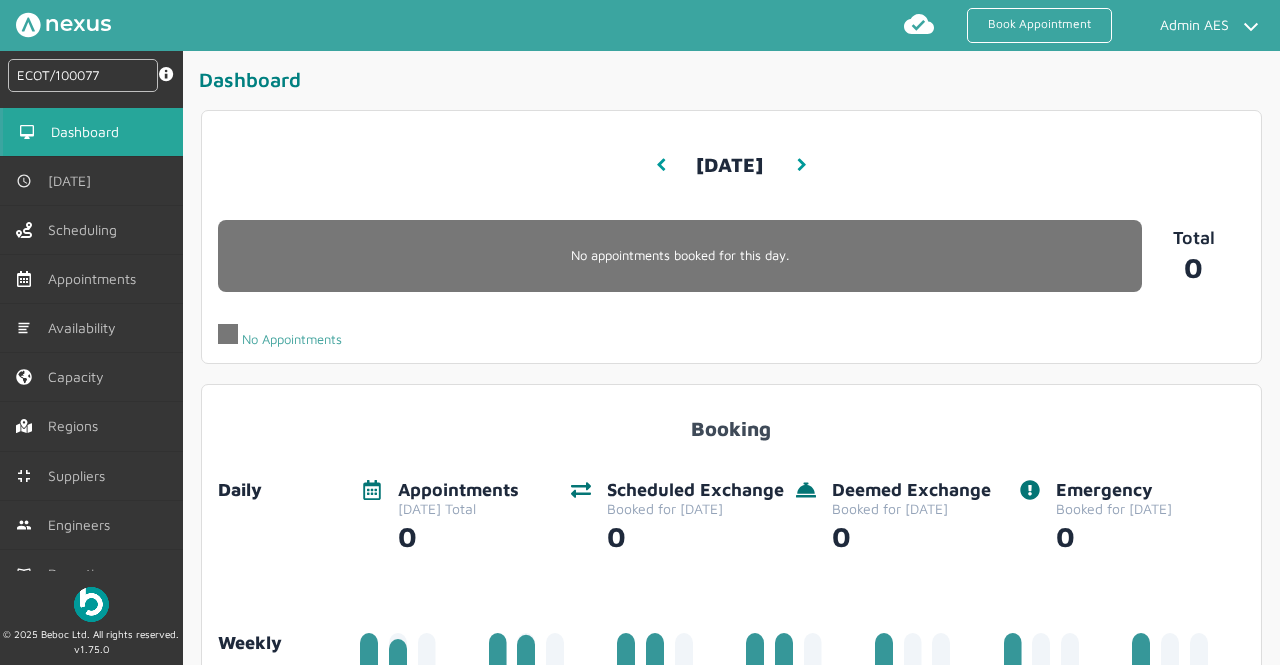 type on "ECOT/100077" 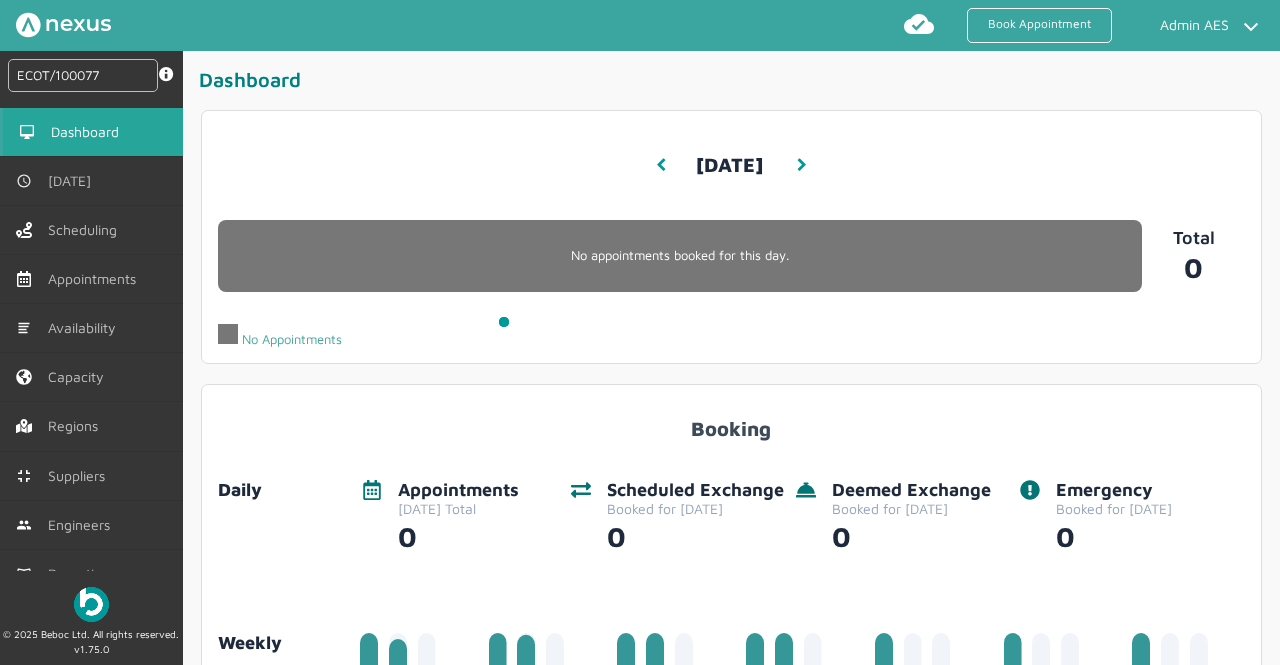 type 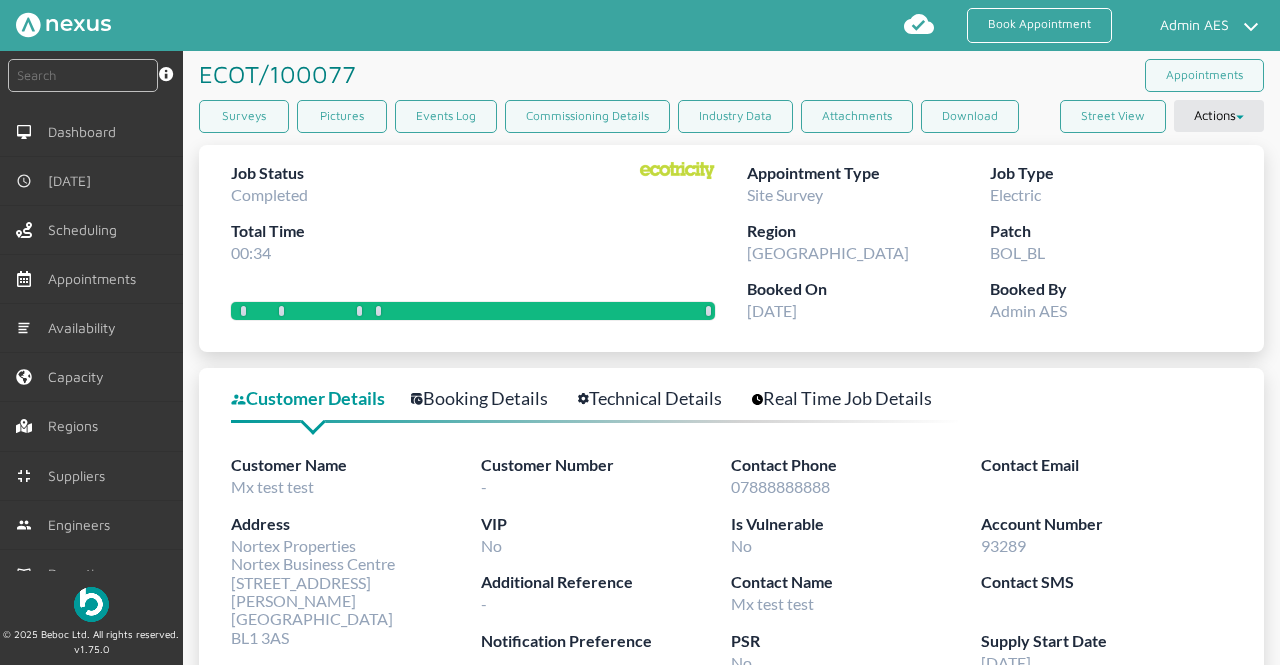 click on "Booked By   Admin AES" 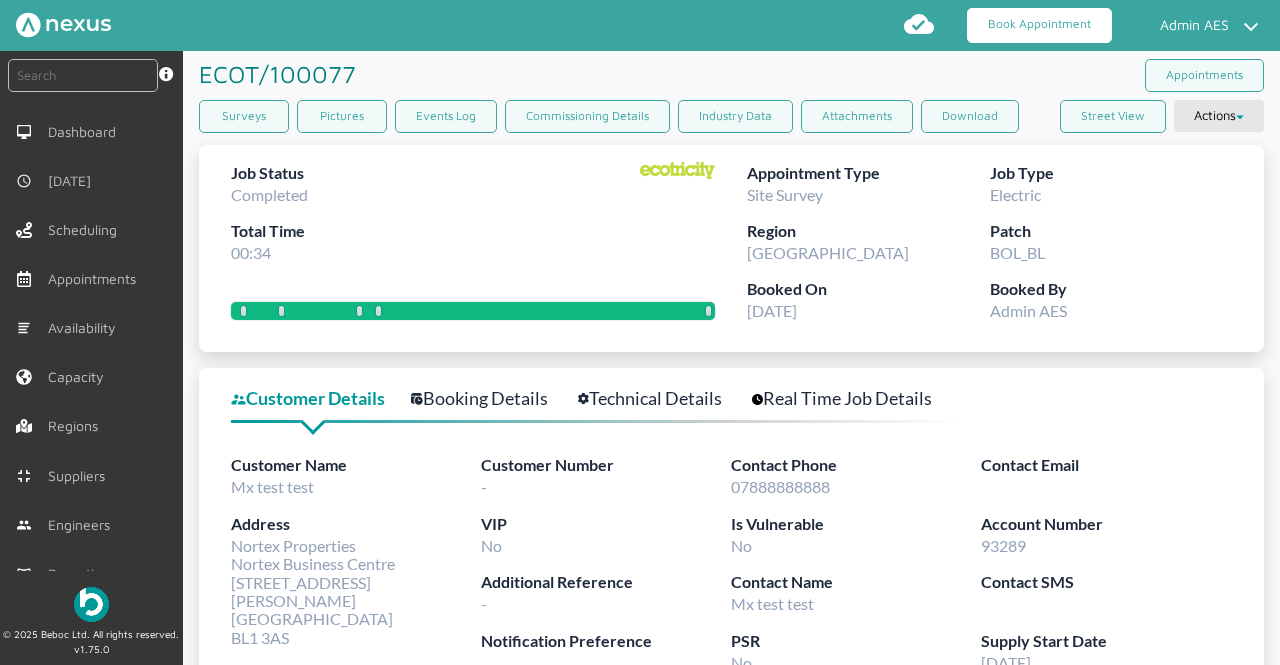 click on "Book Appointment" 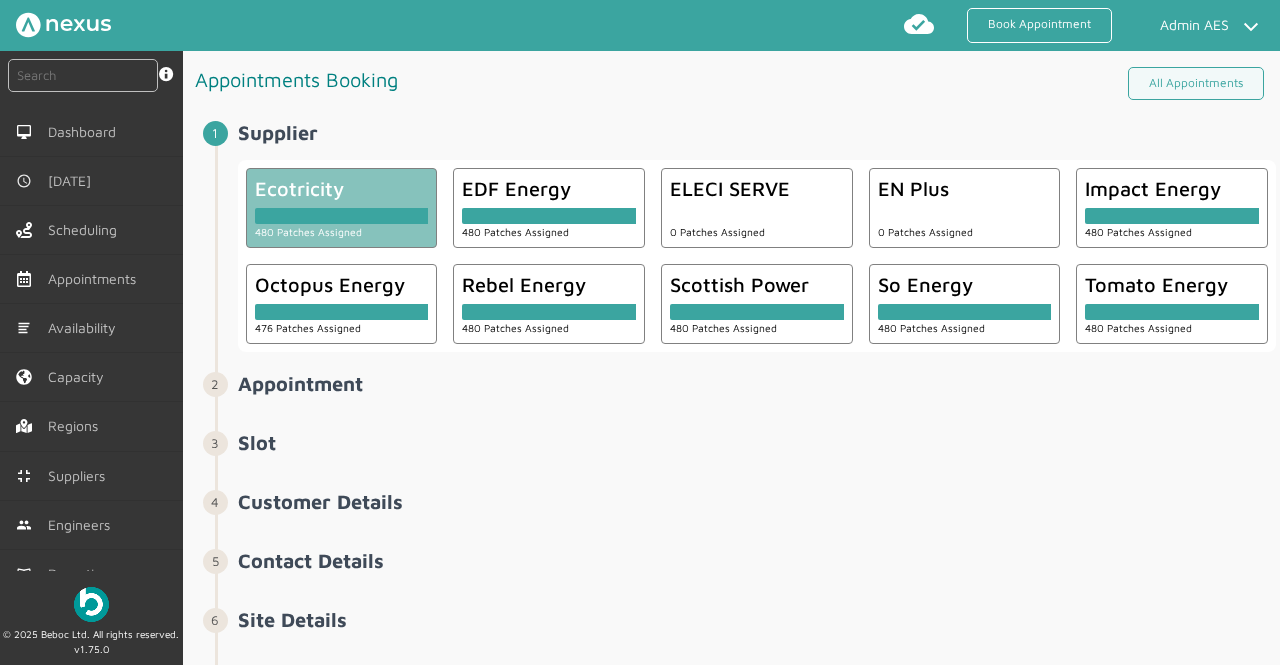 click 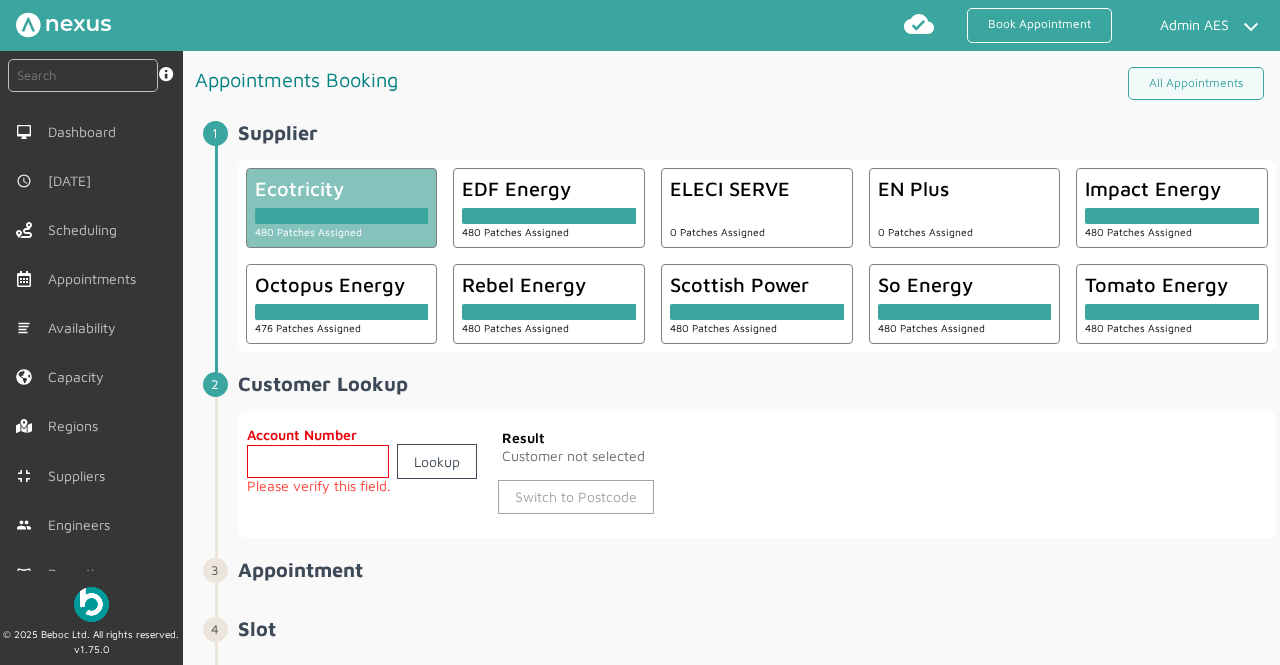 click on "Switch to Postcode" 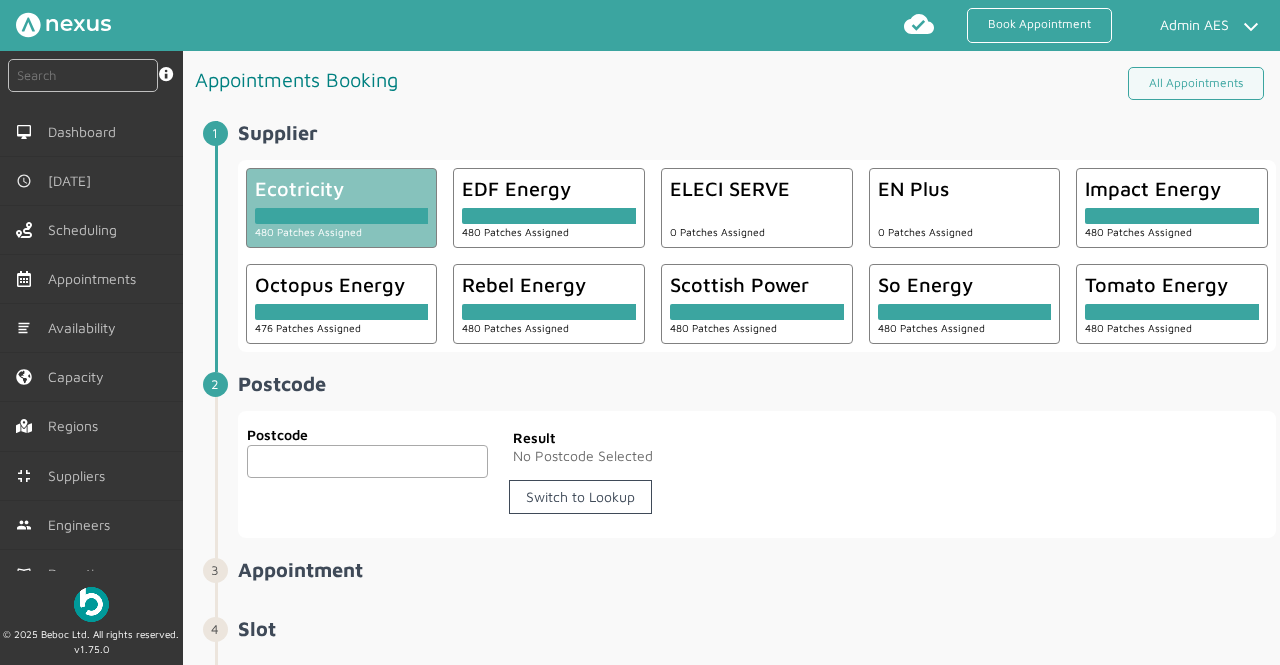 click at bounding box center (368, 461) 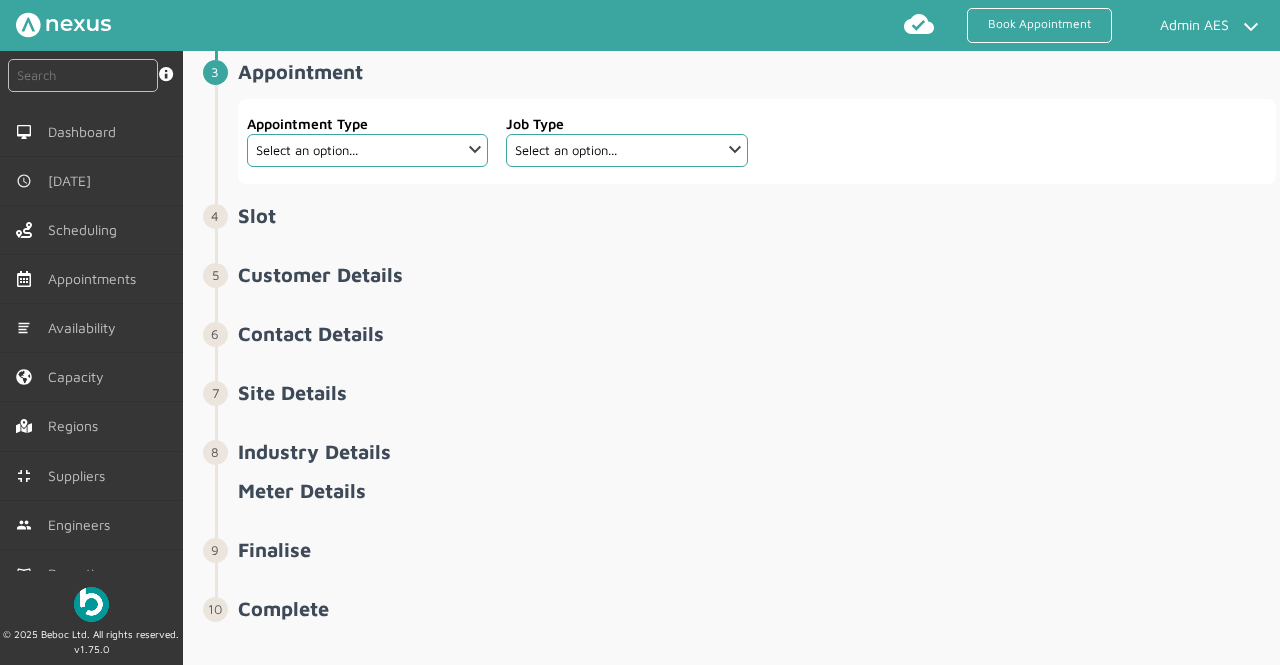 scroll, scrollTop: 514, scrollLeft: 0, axis: vertical 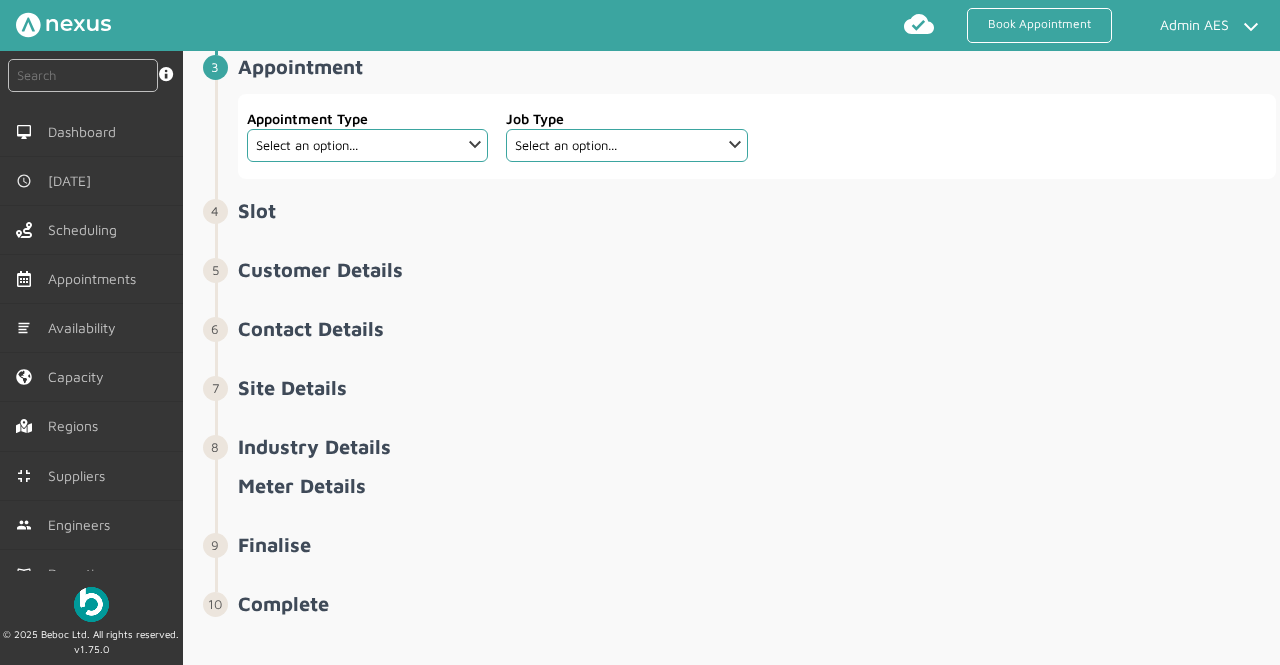 type on "BL1 3AS" 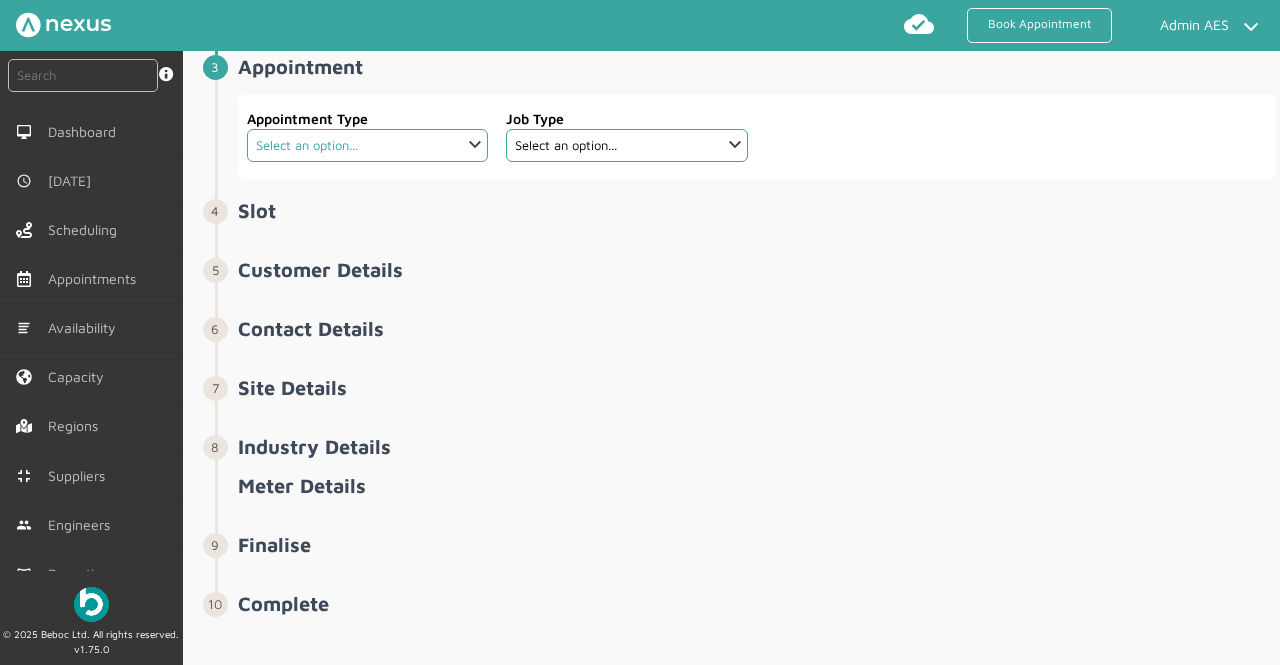 click on "Select an option... Deemed Exchange Deemed Recommission Electric Vehicle Emergency Exchange Emergency Investigation Half Hourly Metering I&C Metering Field Services Meter Removal New Connection OFFMAT Exchange Recommission Scheduled Exchange Scheduled Investigation SIP Site Survey Warrant Warrant Disconnect" 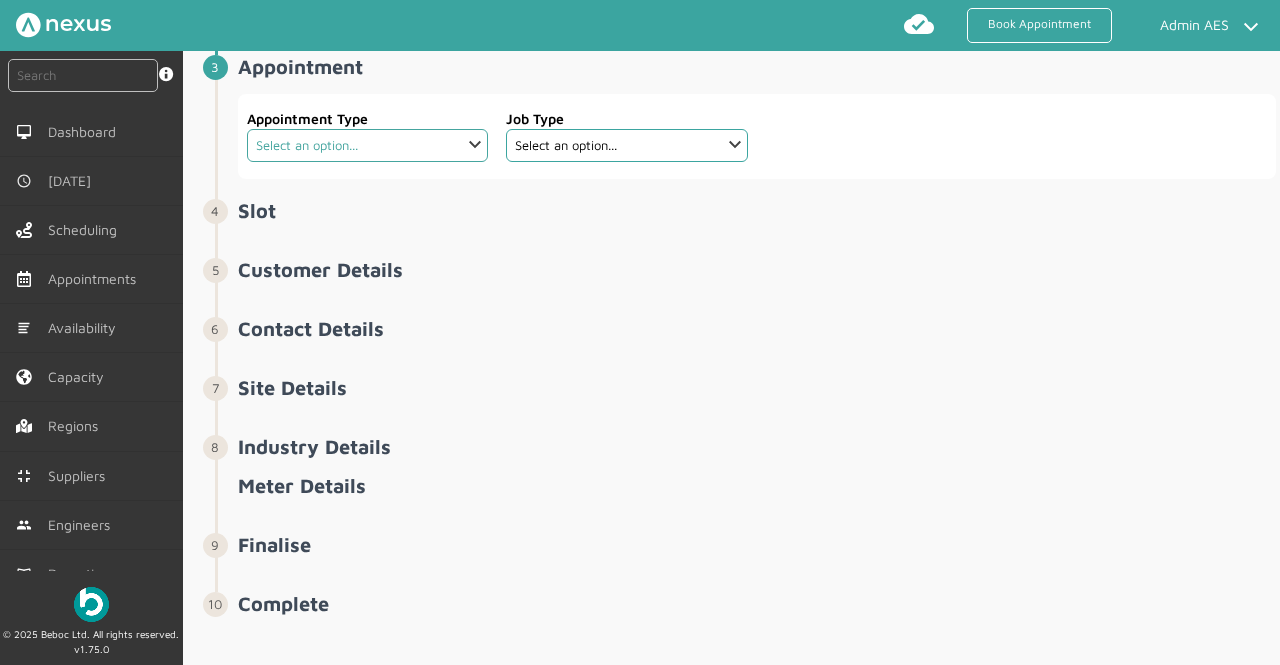 select on "14: 66192ec063d3aebb3649db04" 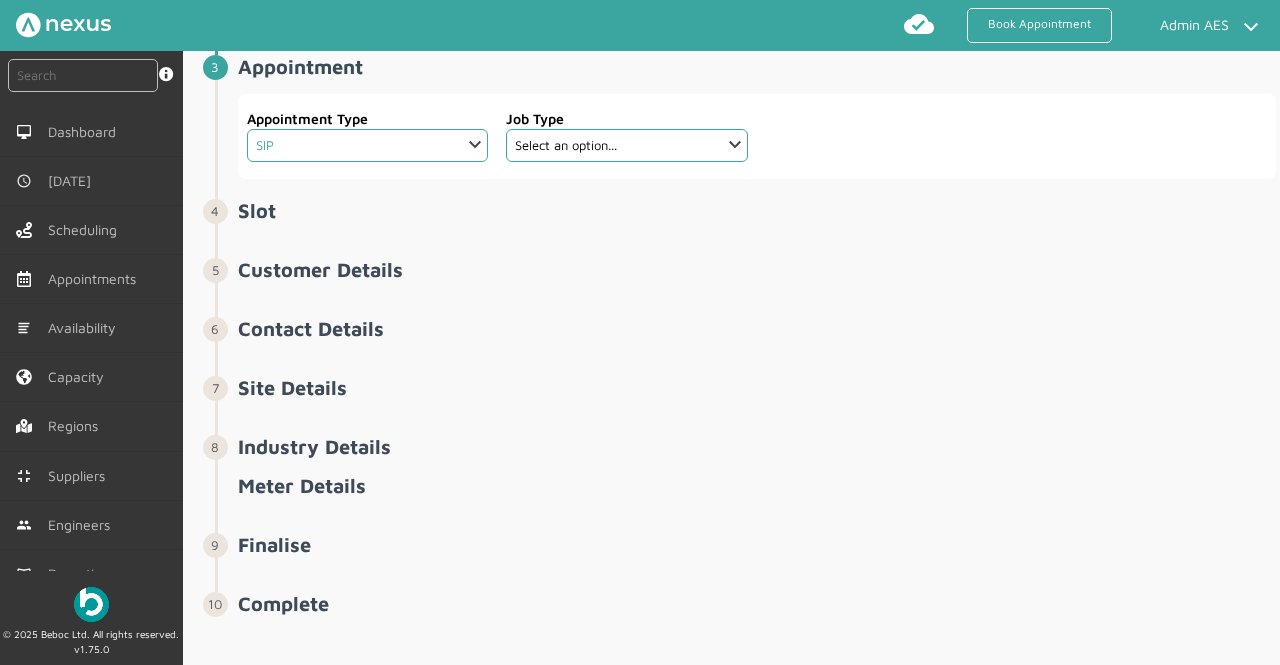 click on "Select an option... Deemed Exchange Deemed Recommission Electric Vehicle Emergency Exchange Emergency Investigation Half Hourly Metering I&C Metering Field Services Meter Removal New Connection OFFMAT Exchange Recommission Scheduled Exchange Scheduled Investigation SIP Site Survey Warrant Warrant Disconnect" 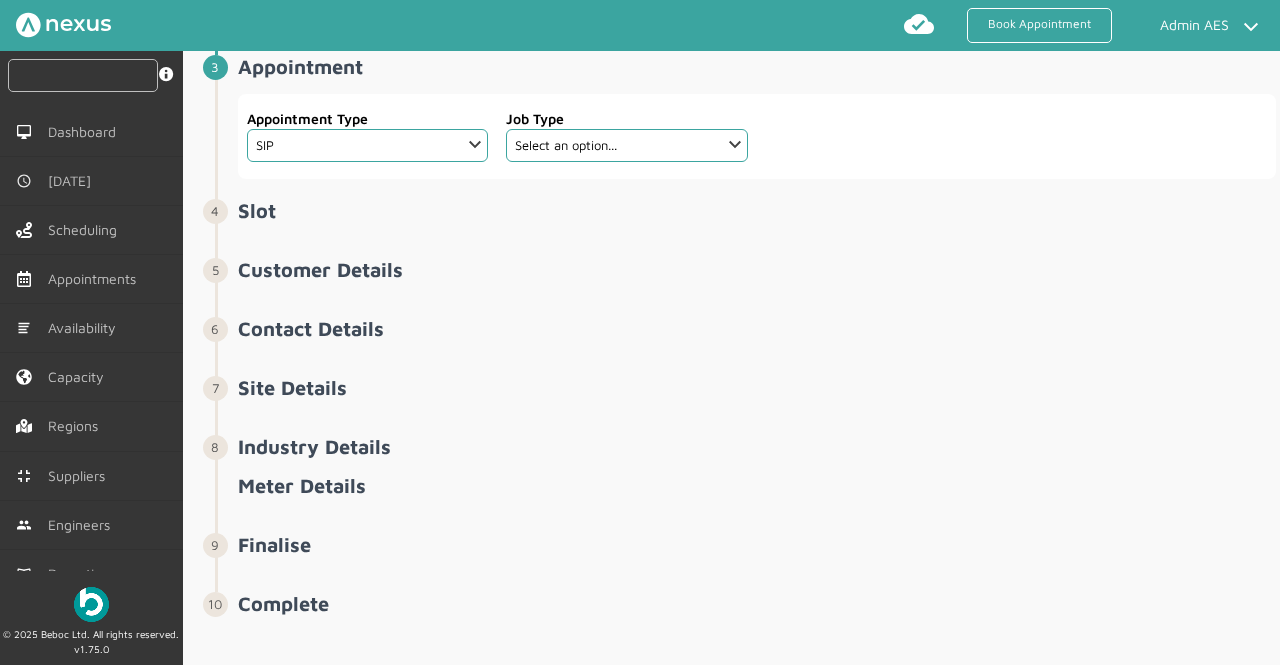click 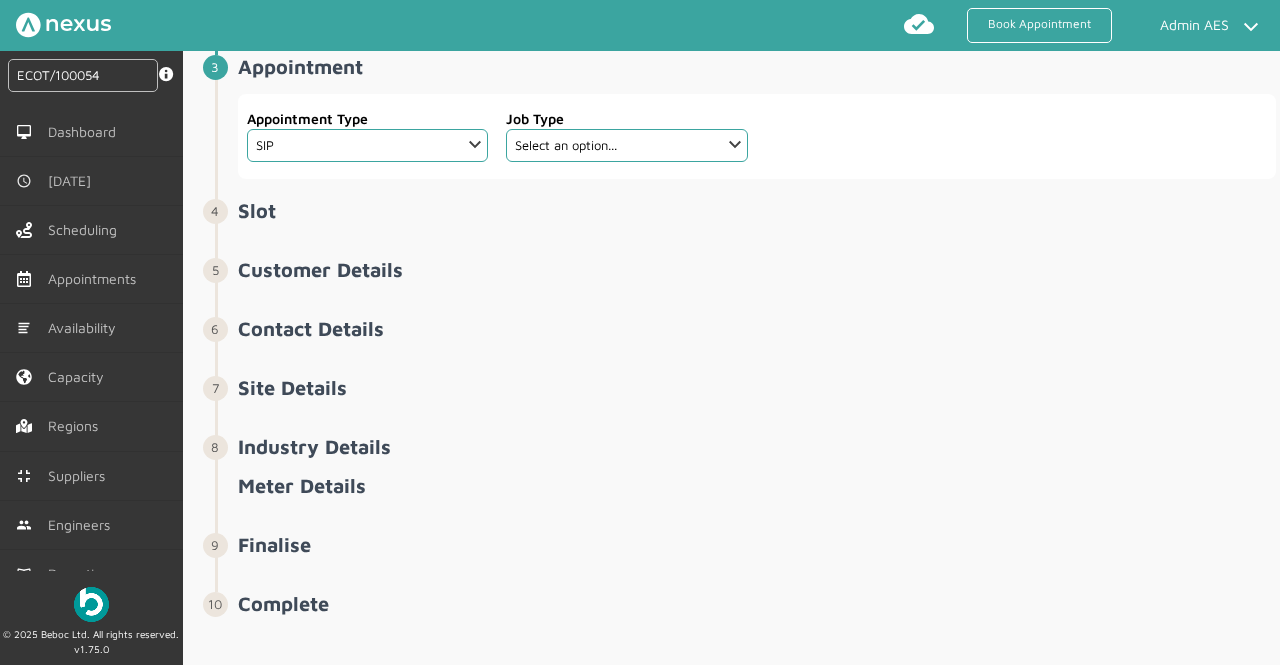 type on "ECOT/100054" 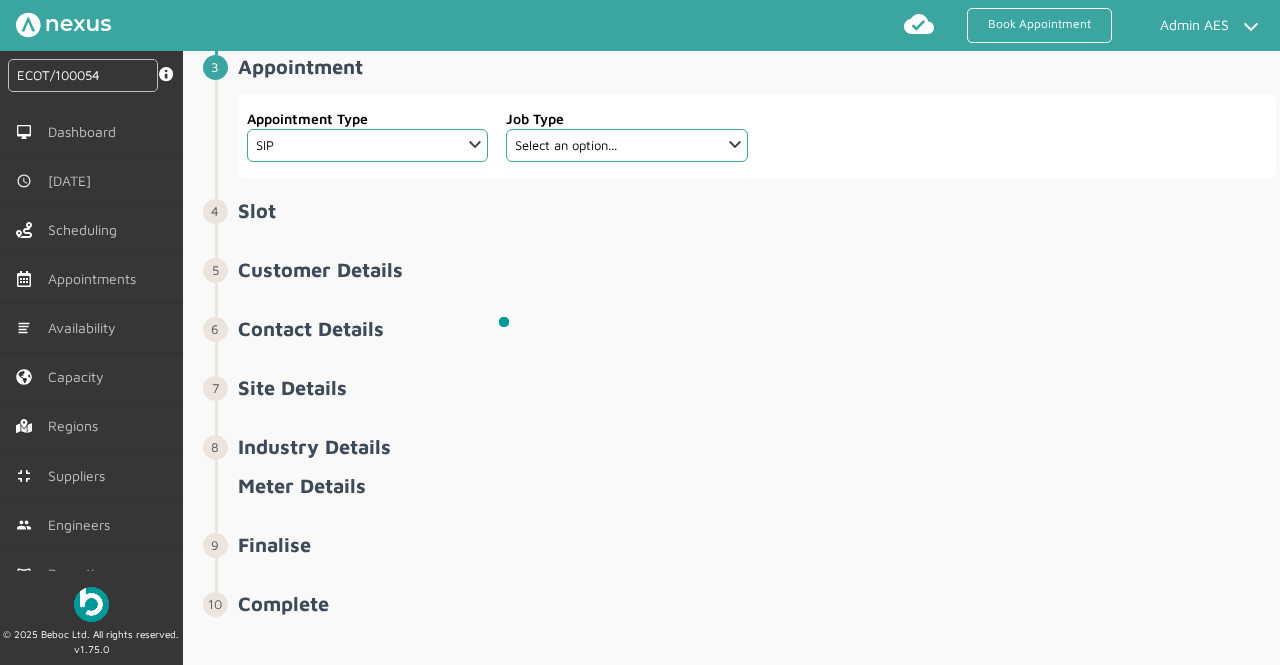 type 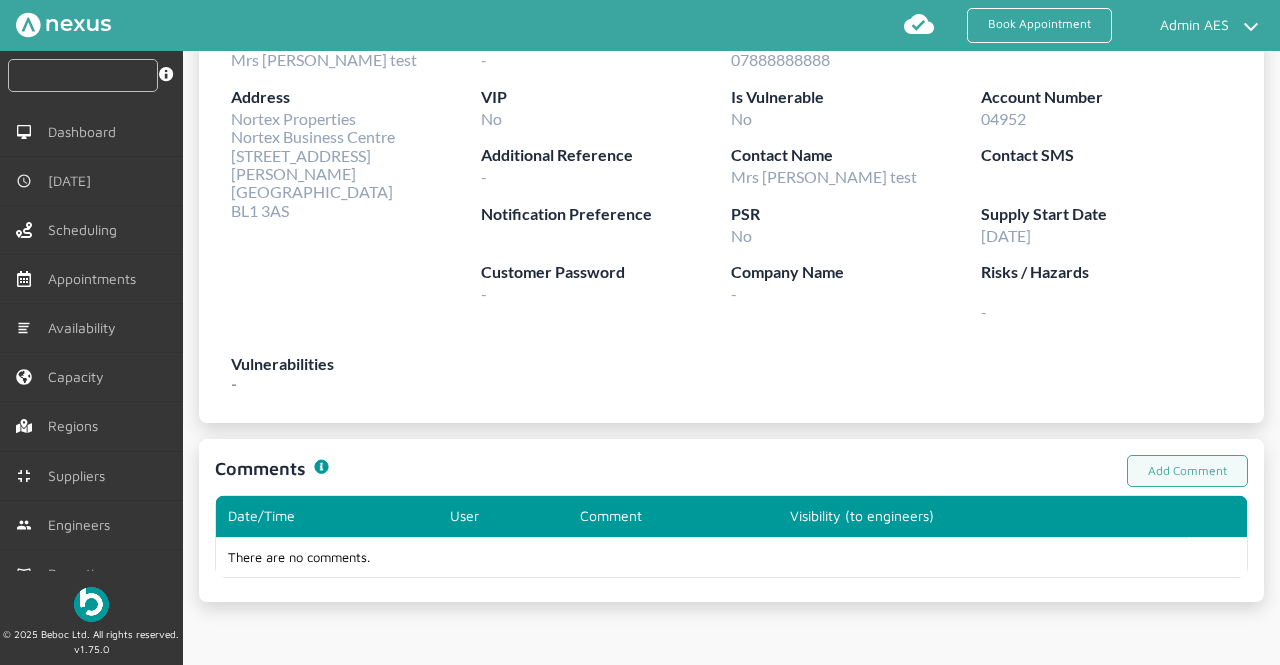scroll, scrollTop: 0, scrollLeft: 0, axis: both 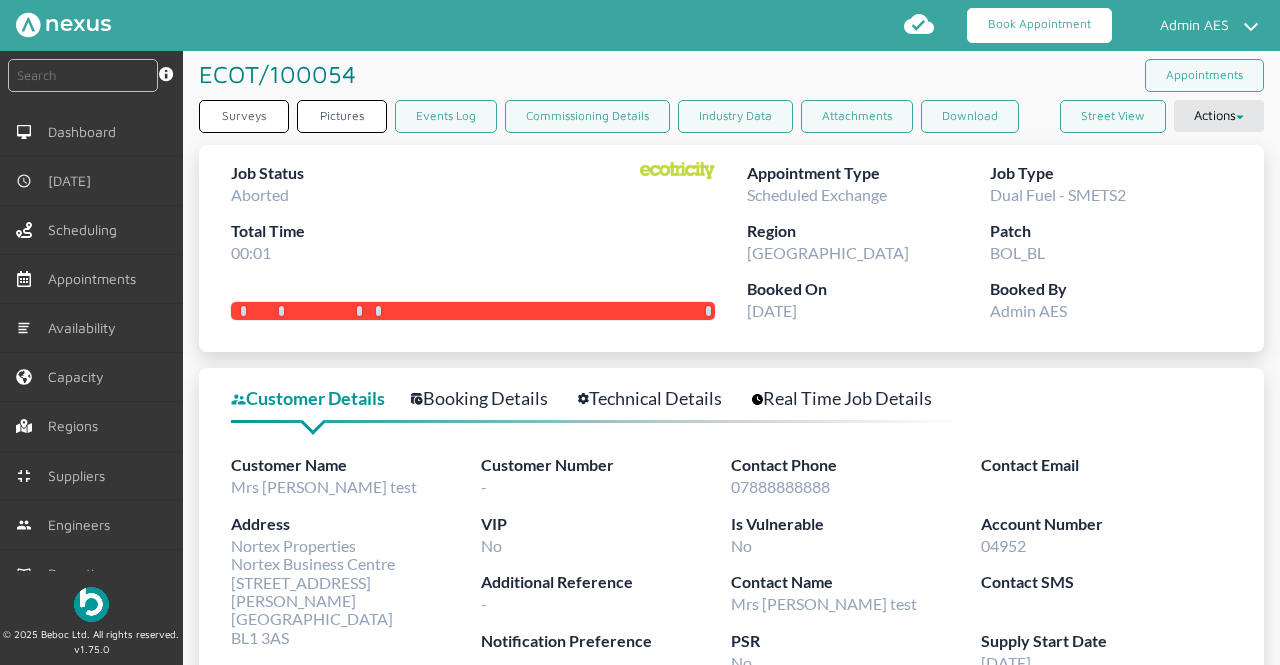 click on "Book Appointment" 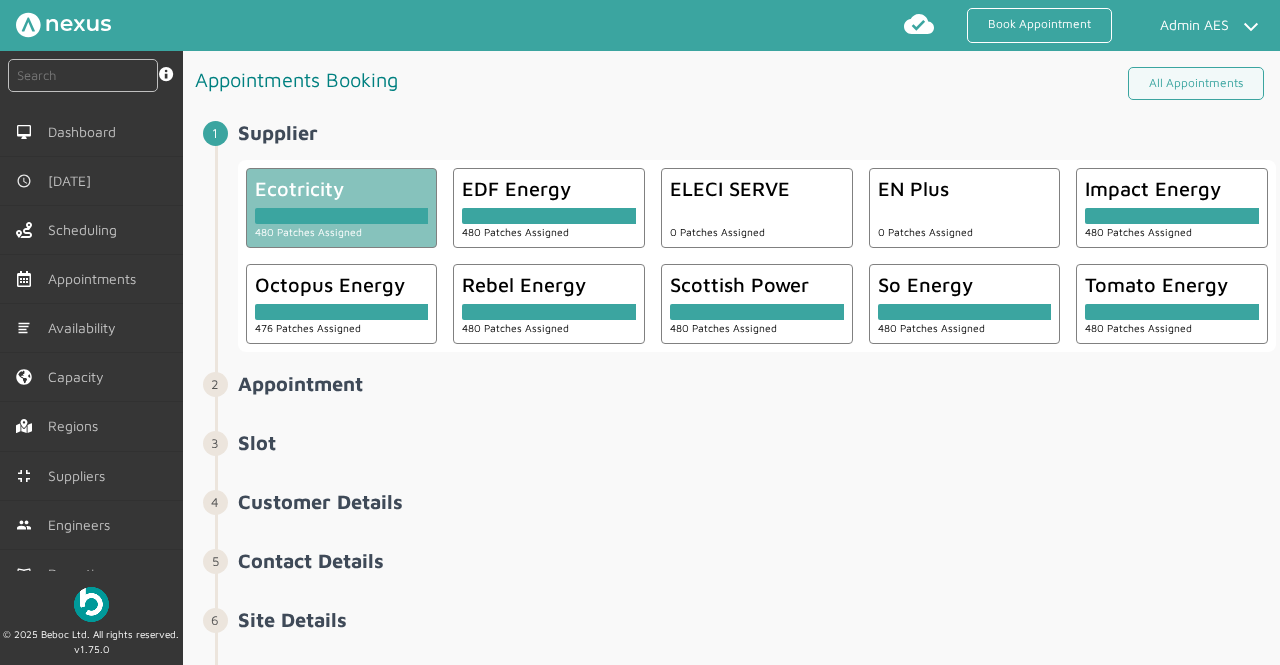 click on "480 Patches Assigned" 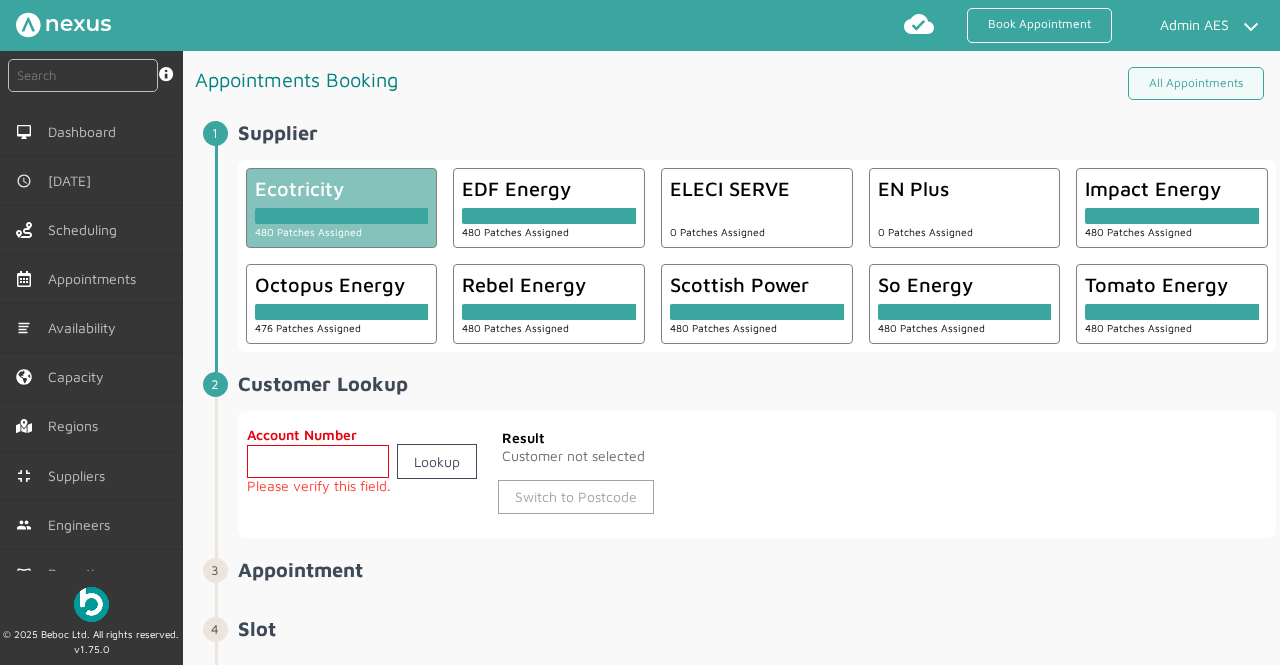 click on "Switch to Postcode" 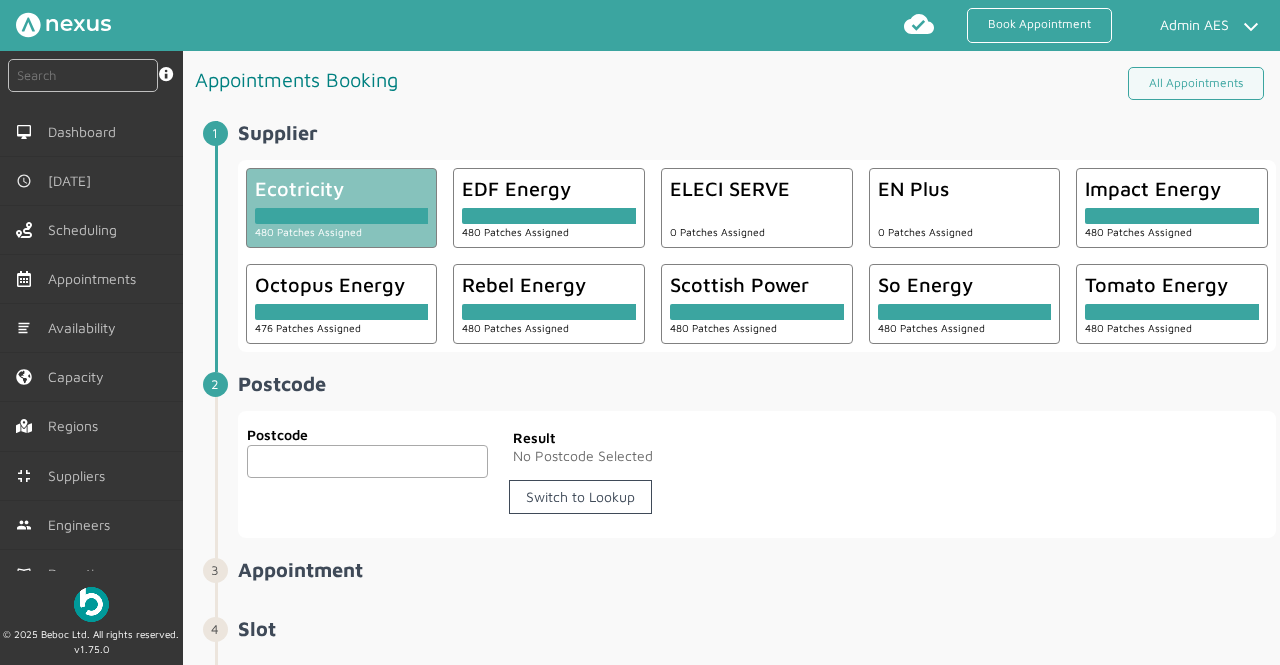 click at bounding box center (368, 461) 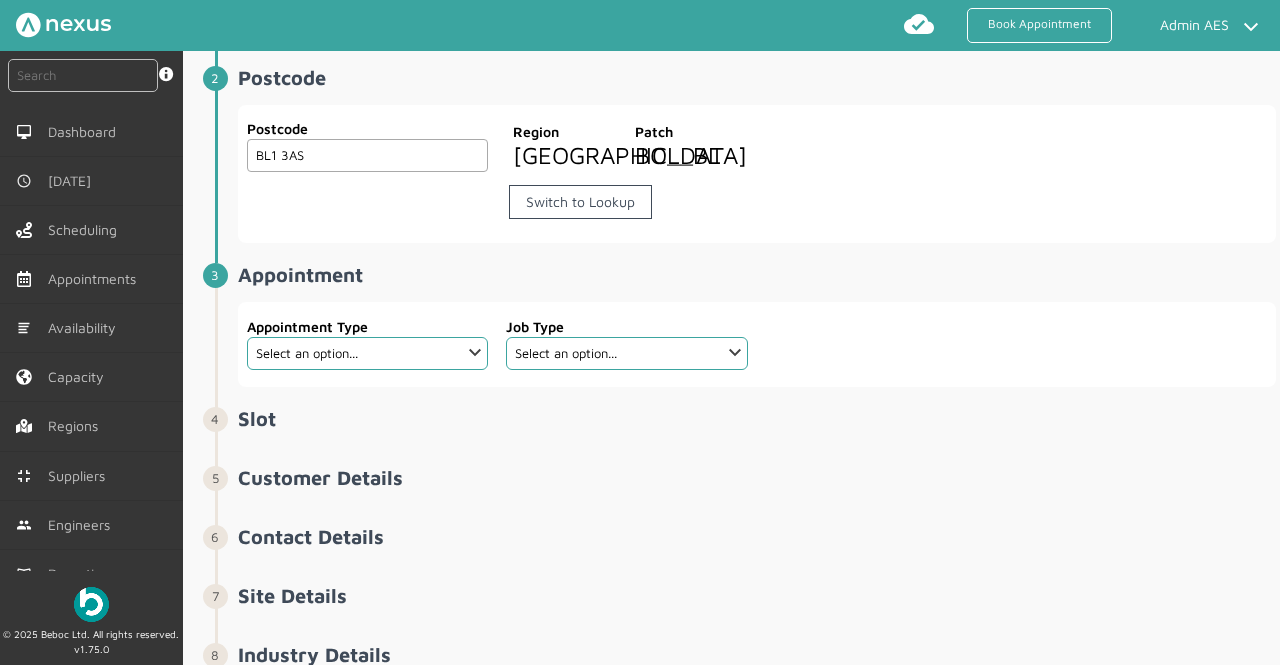 scroll, scrollTop: 316, scrollLeft: 0, axis: vertical 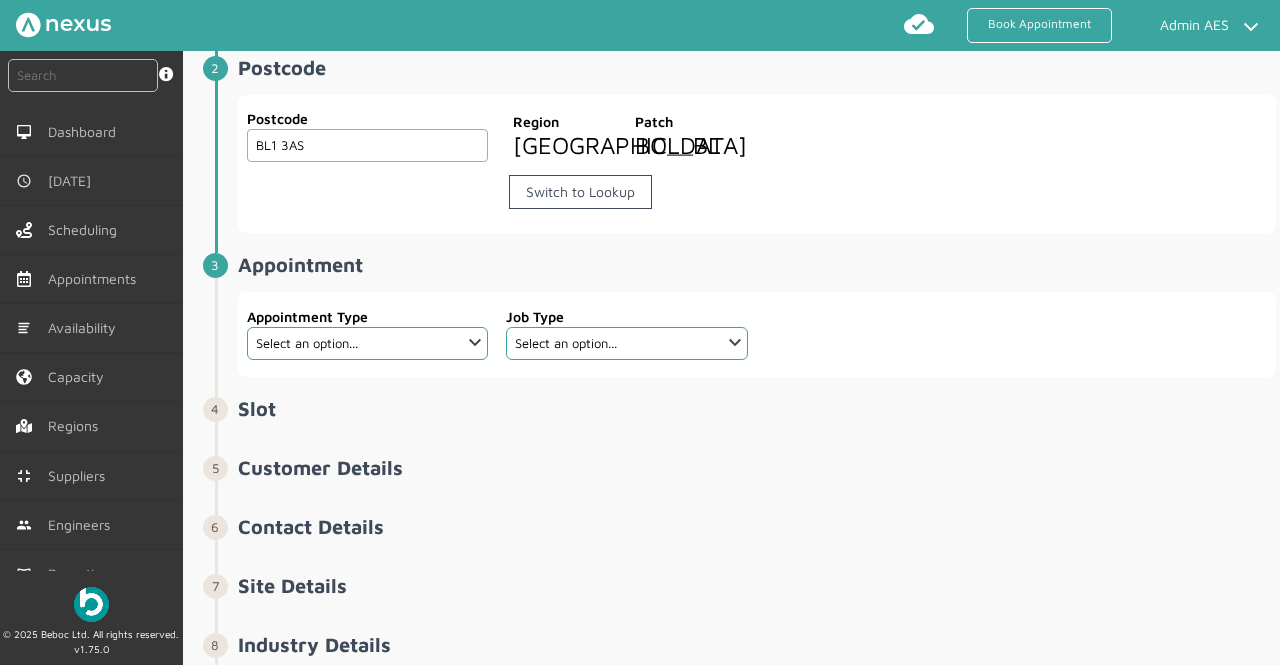 type on "BL1 3AS" 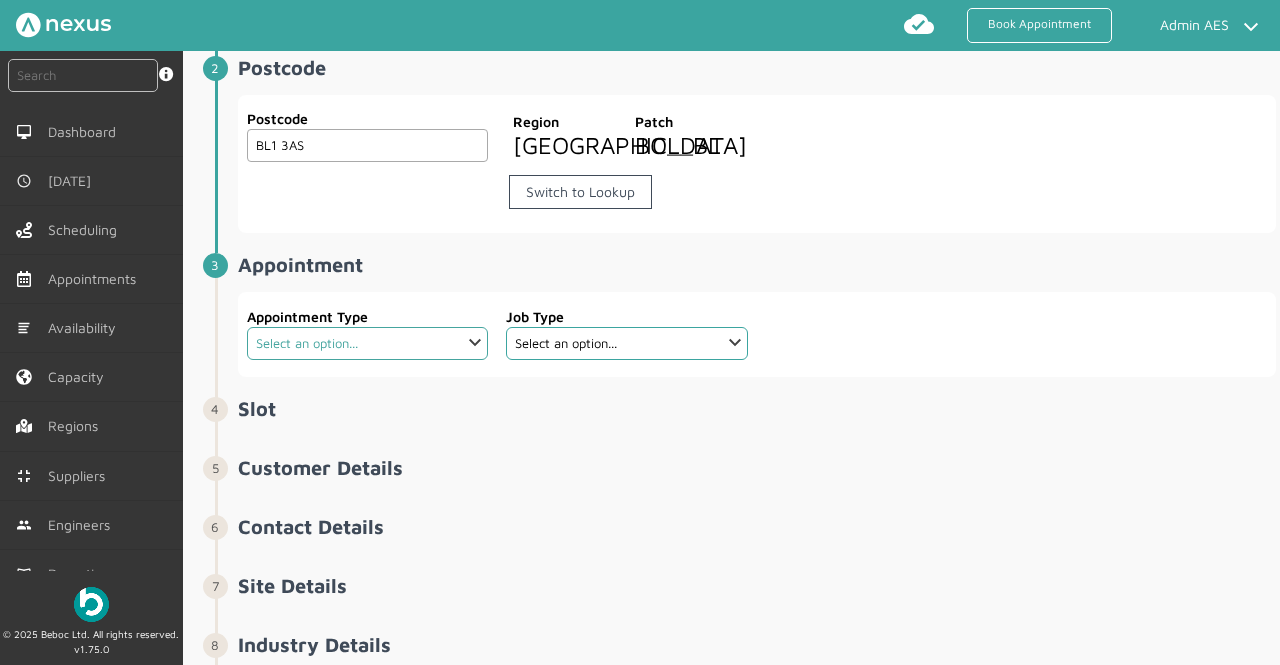click on "Select an option... Deemed Exchange Deemed Recommission Electric Vehicle Emergency Exchange Emergency Investigation Half Hourly Metering I&C Metering Field Services Meter Removal New Connection OFFMAT Exchange Recommission Scheduled Exchange Scheduled Investigation SIP Site Survey Warrant Warrant Disconnect" 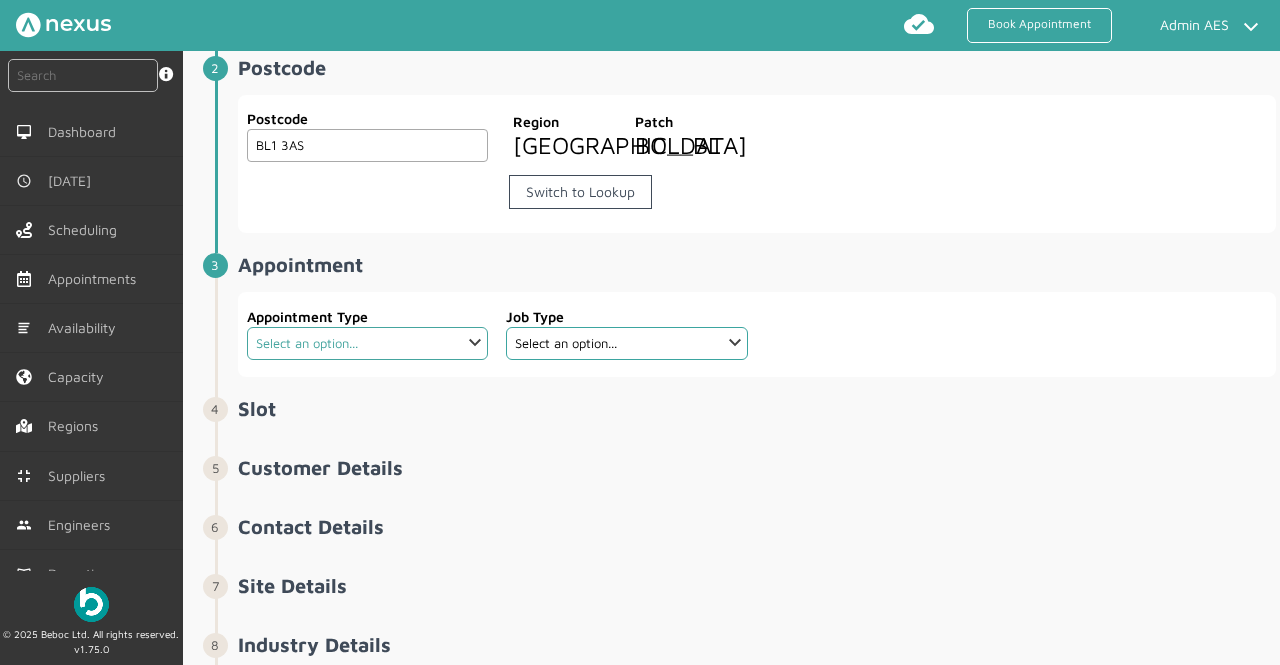 select on "12: 5da647ca4fc5f258734955ce" 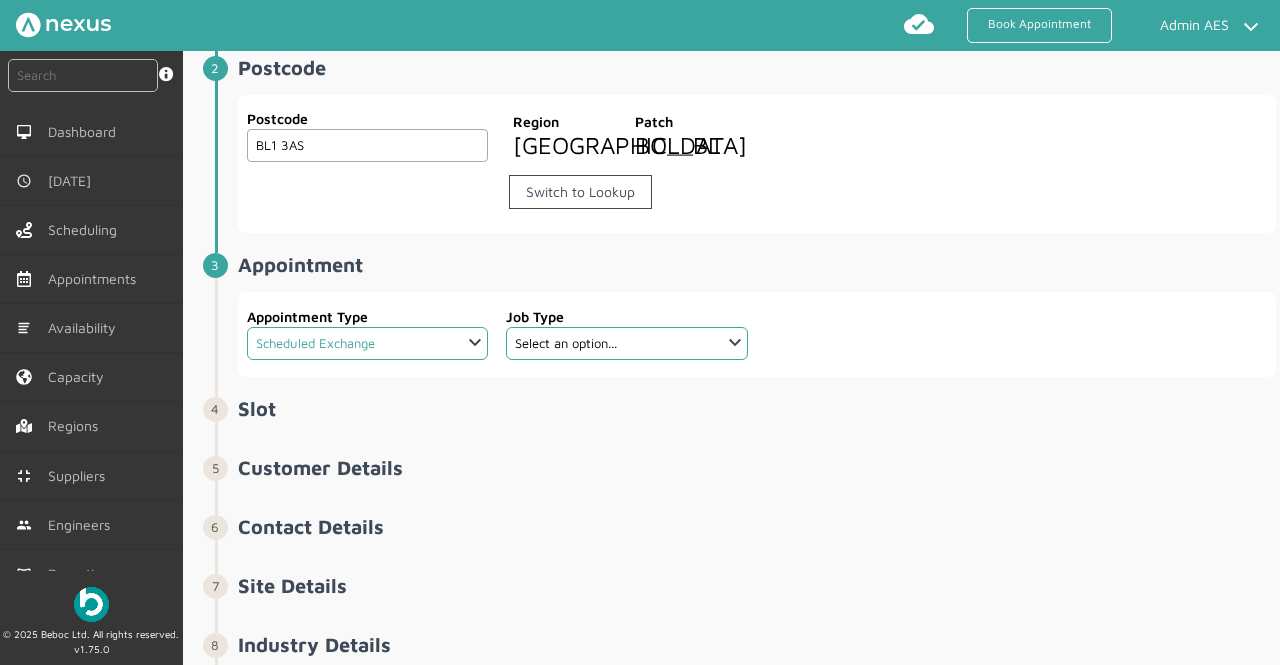 click on "Select an option... Deemed Exchange Deemed Recommission Electric Vehicle Emergency Exchange Emergency Investigation Half Hourly Metering I&C Metering Field Services Meter Removal New Connection OFFMAT Exchange Recommission Scheduled Exchange Scheduled Investigation SIP Site Survey Warrant Warrant Disconnect" 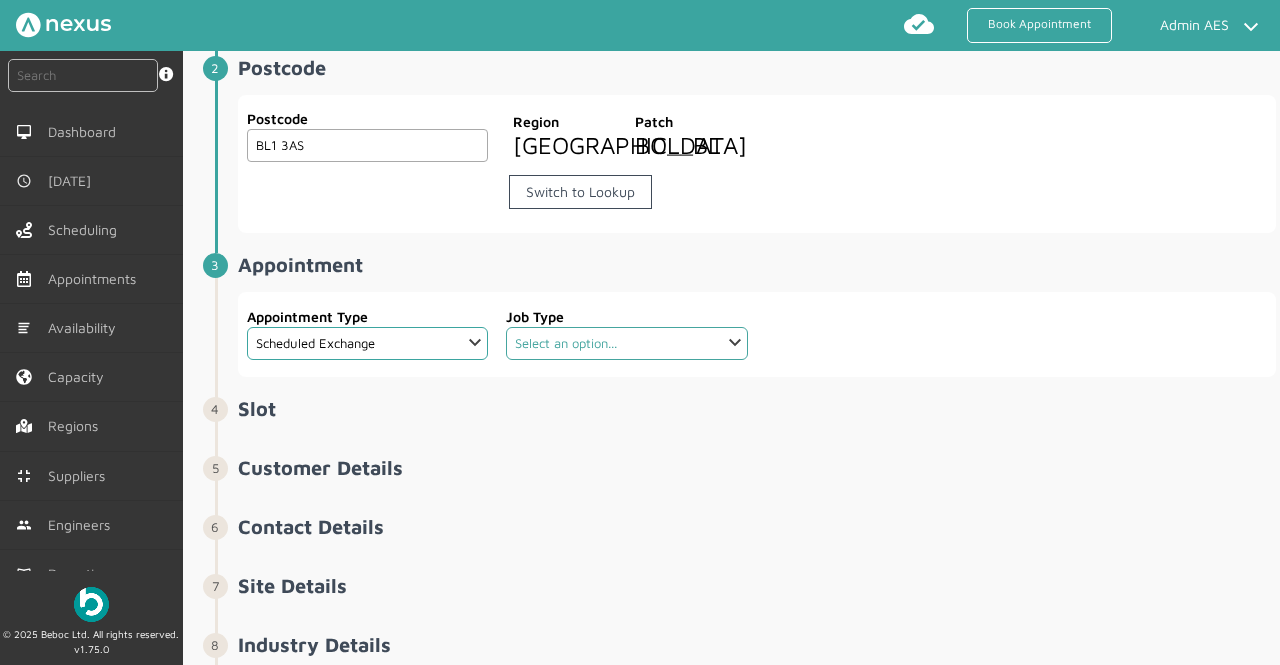 click on "Select an option... Dual Fuel - SMETS2 Electric Electric - SMETS2 Gas Gas - SMETS2 PPMID Install Dual Fuel PPMID Install Electric PPMID Install Gas" 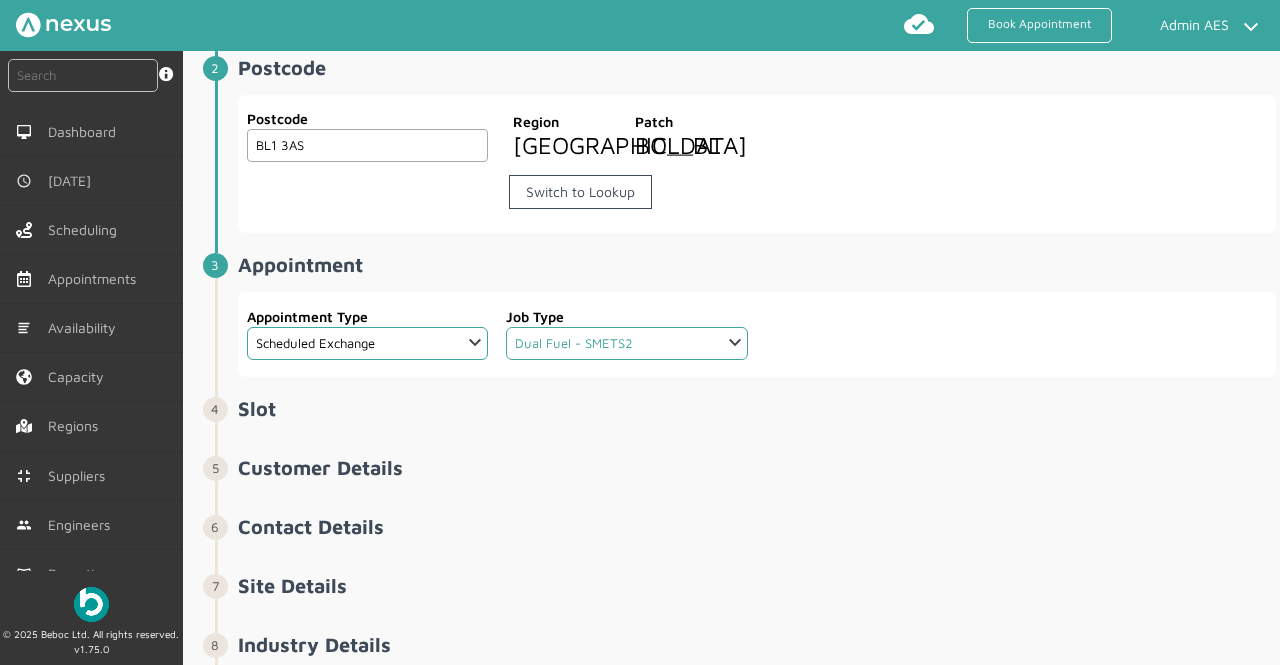 click on "Select an option... Dual Fuel - SMETS2 Electric Electric - SMETS2 Gas Gas - SMETS2 PPMID Install Dual Fuel PPMID Install Electric PPMID Install Gas" 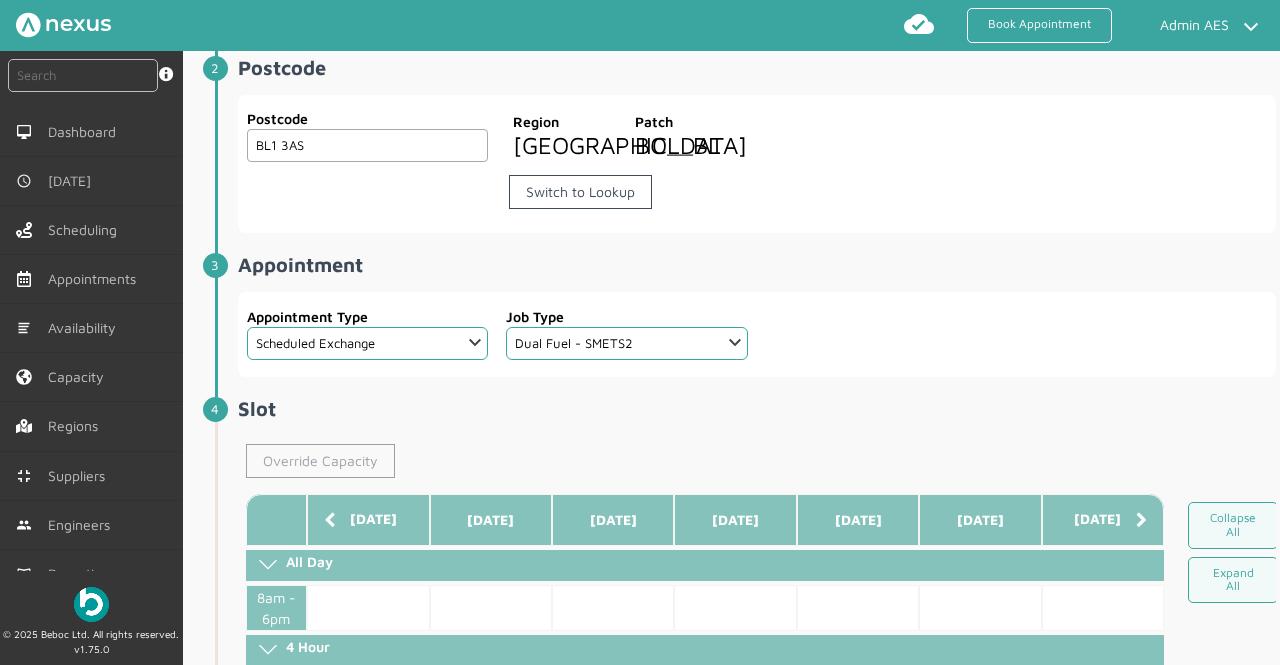 click on "Override Capacity" 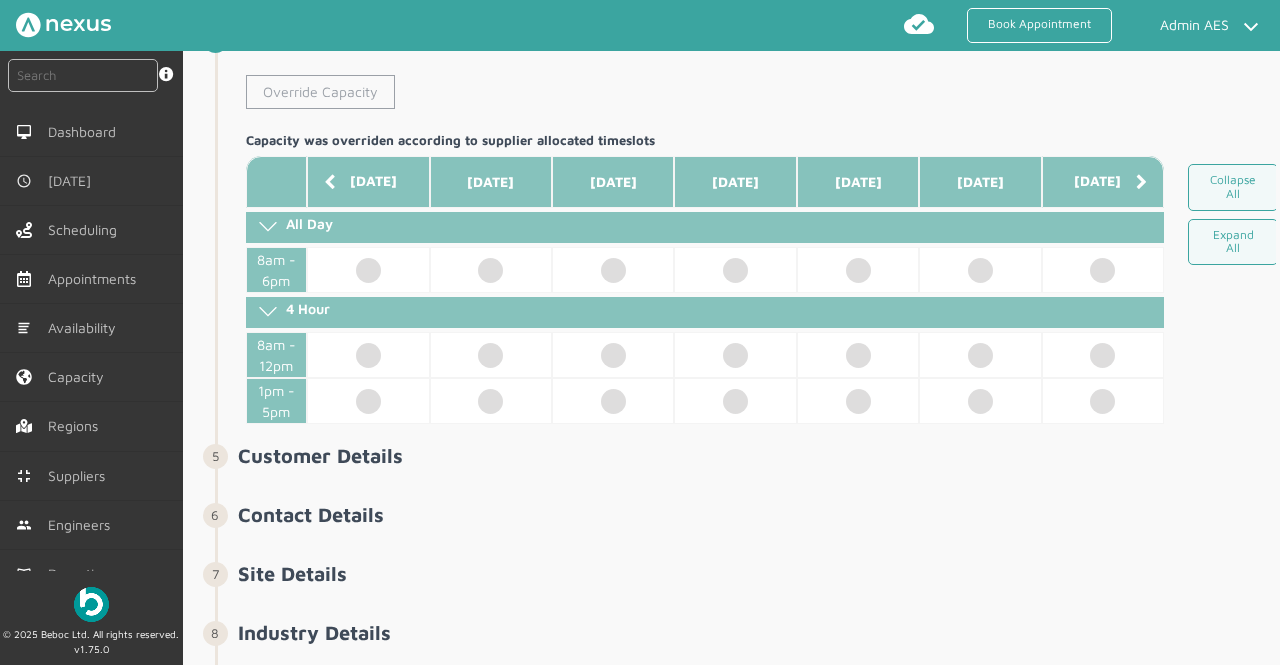 scroll, scrollTop: 697, scrollLeft: 0, axis: vertical 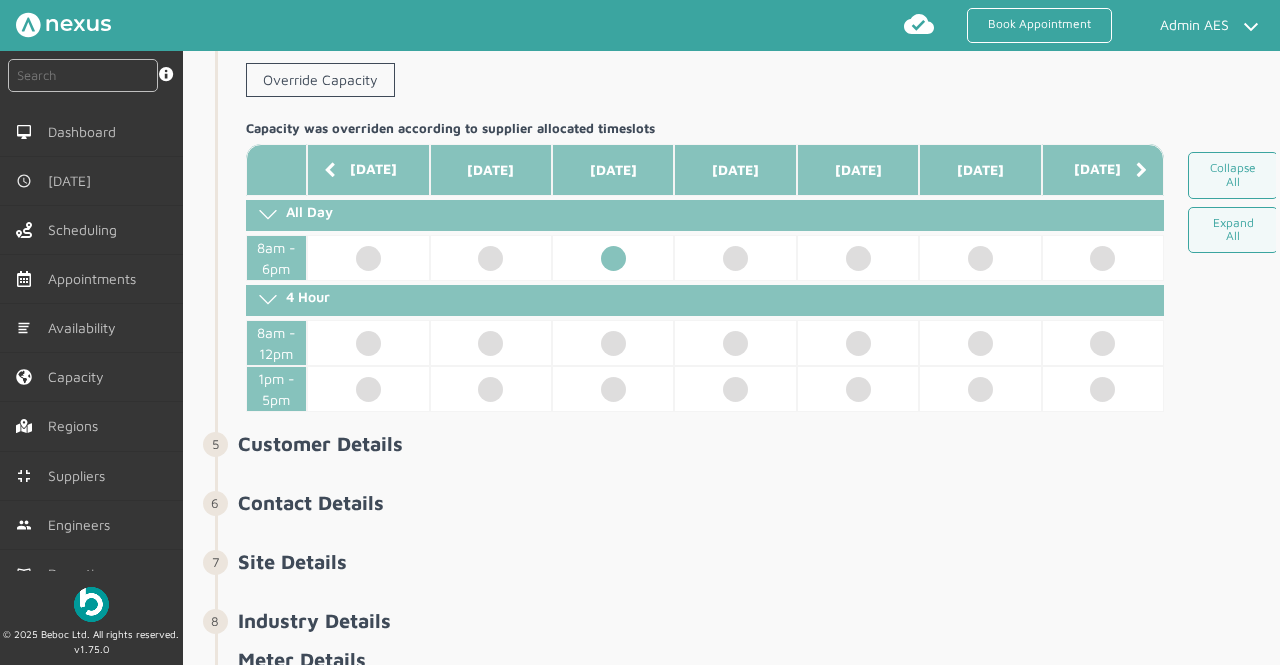 click 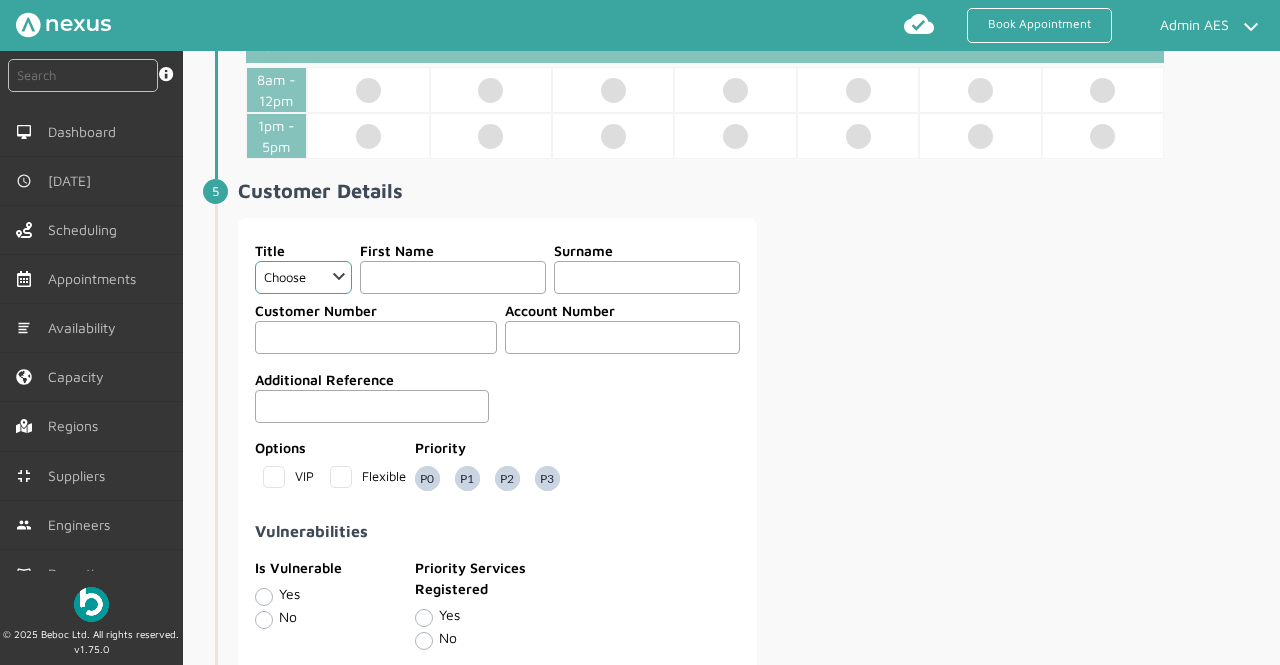 scroll, scrollTop: 951, scrollLeft: 0, axis: vertical 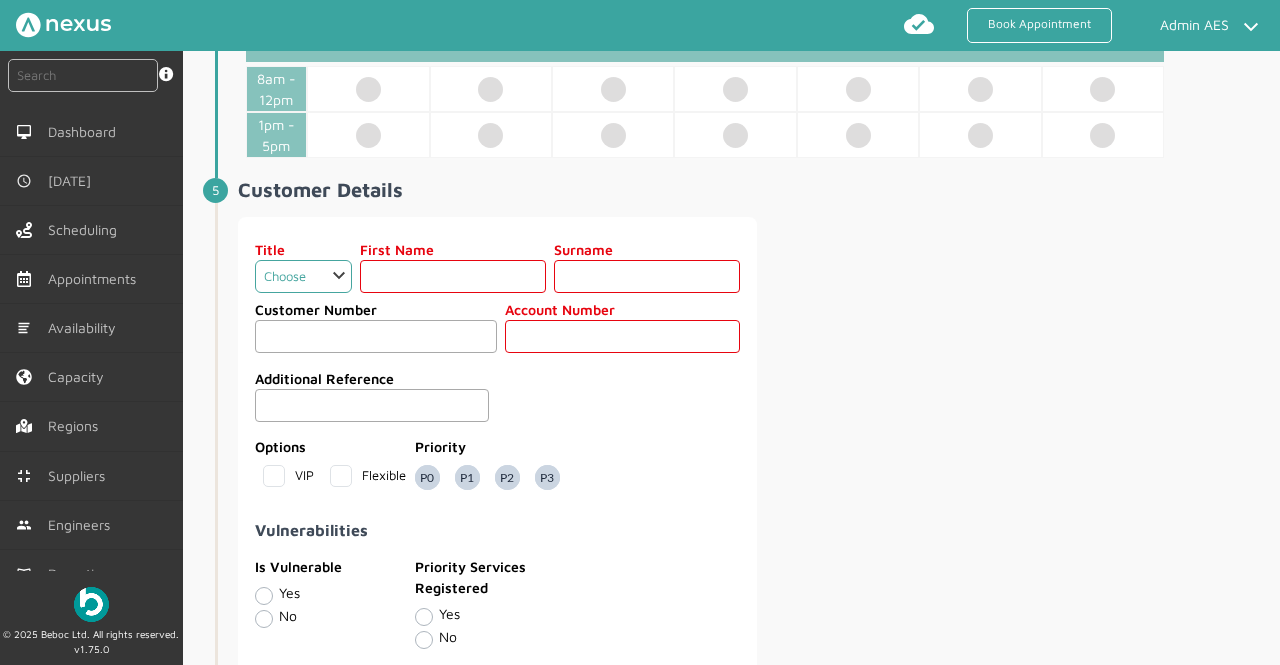 click on "Choose Dr Mr Mrs Miss Ms Mx Sir Lady" 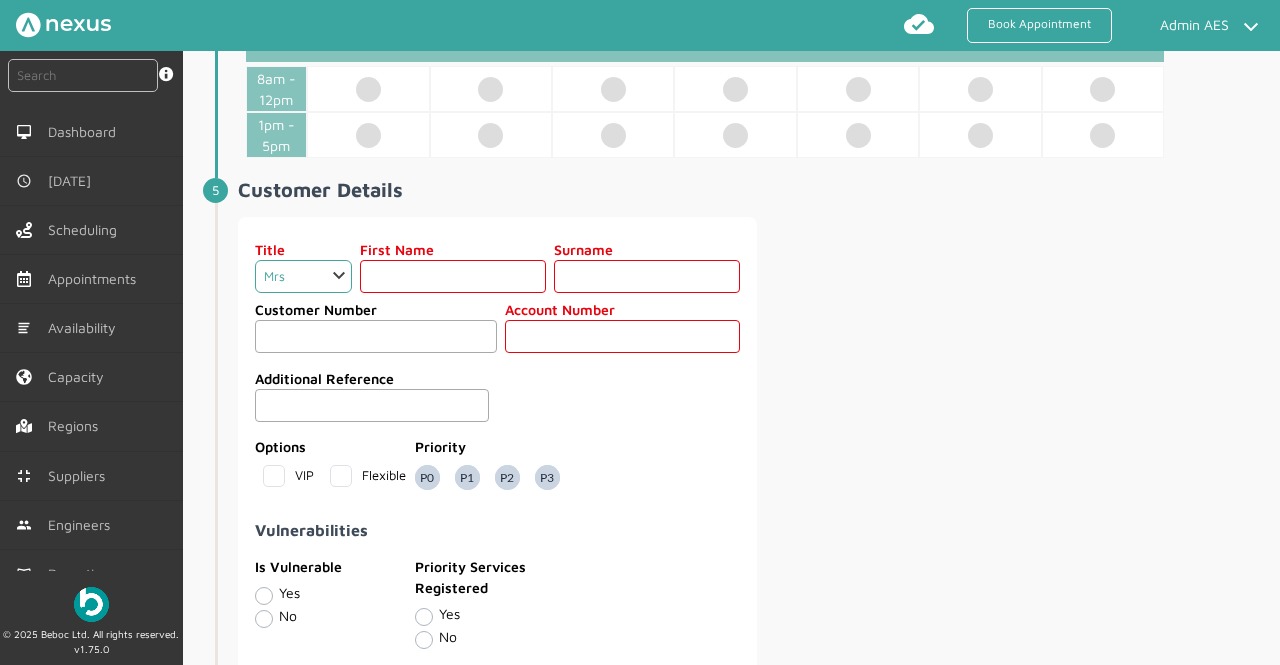click on "Choose Dr Mr Mrs Miss Ms Mx Sir Lady" 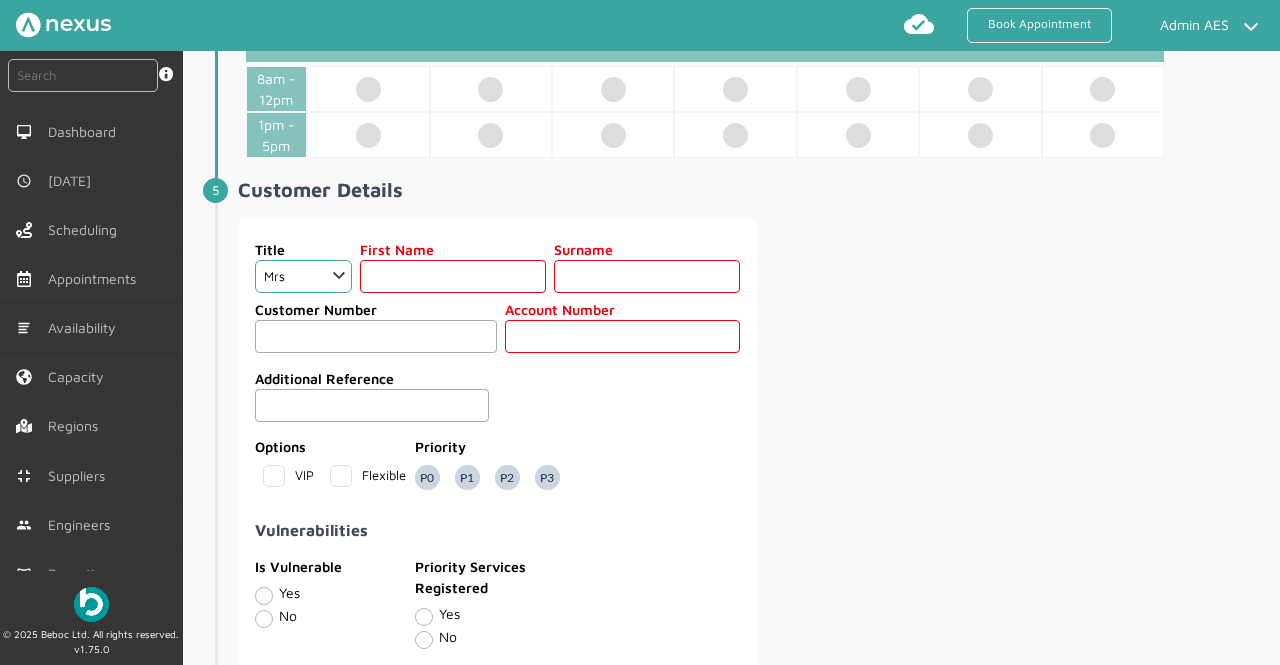 click 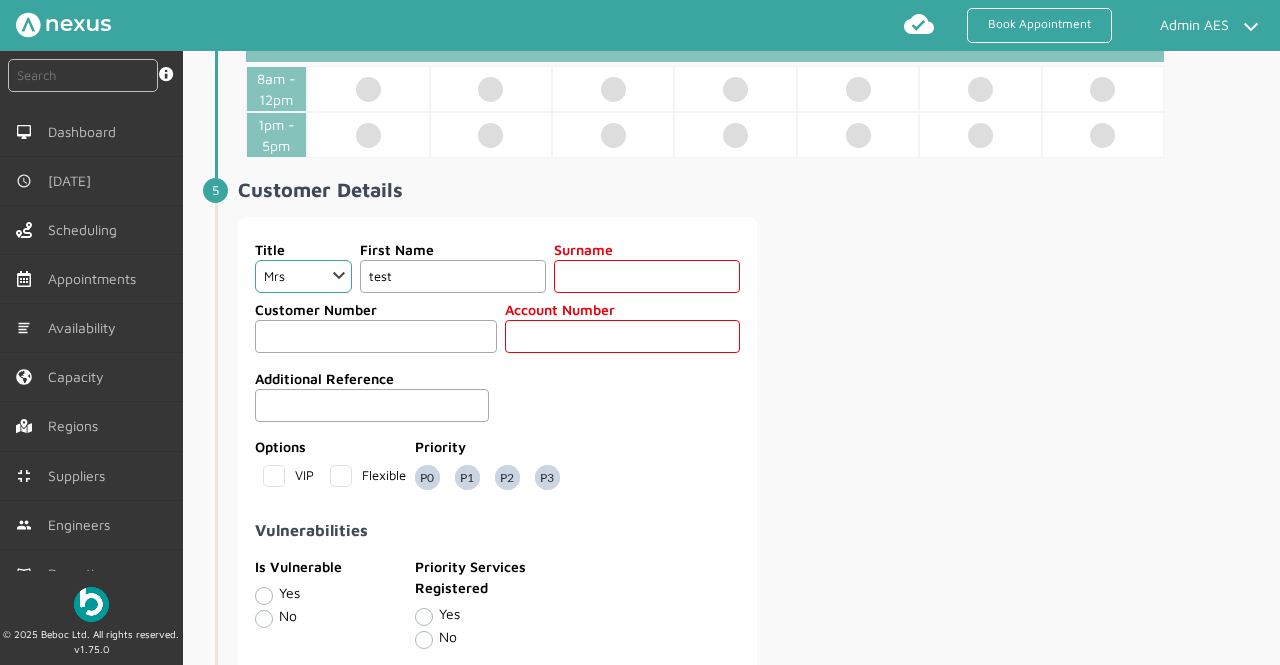 type on "test" 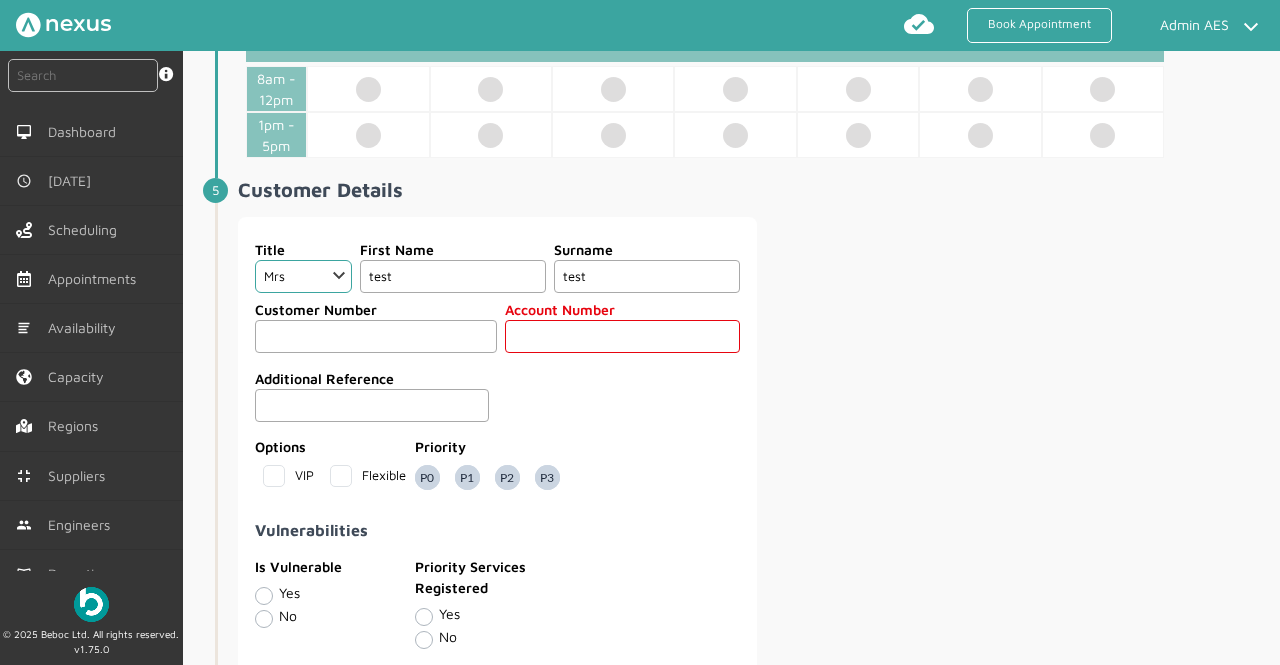 type on "test" 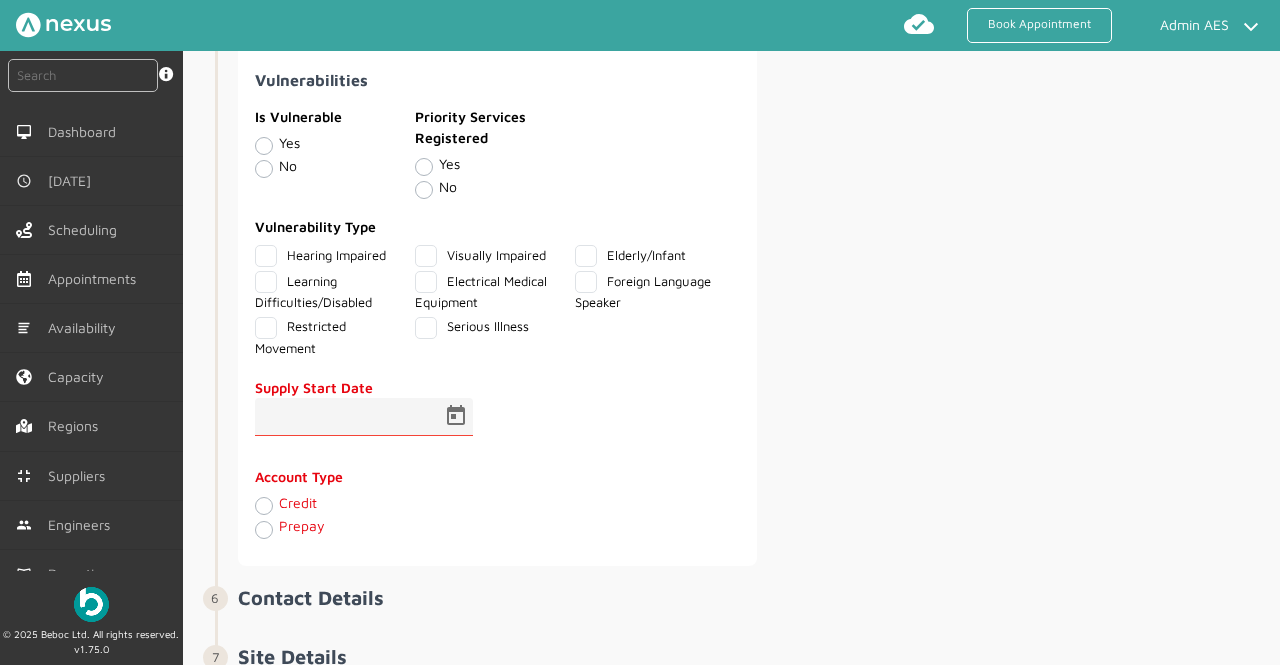scroll, scrollTop: 1418, scrollLeft: 0, axis: vertical 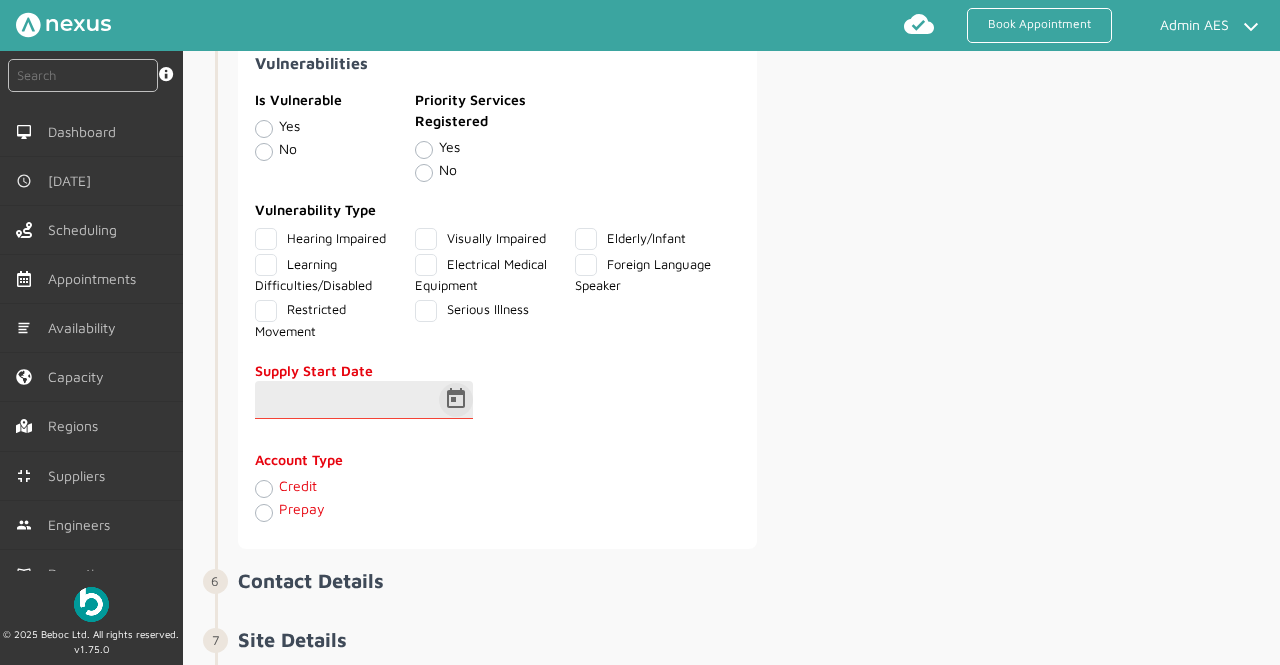 type on "09234" 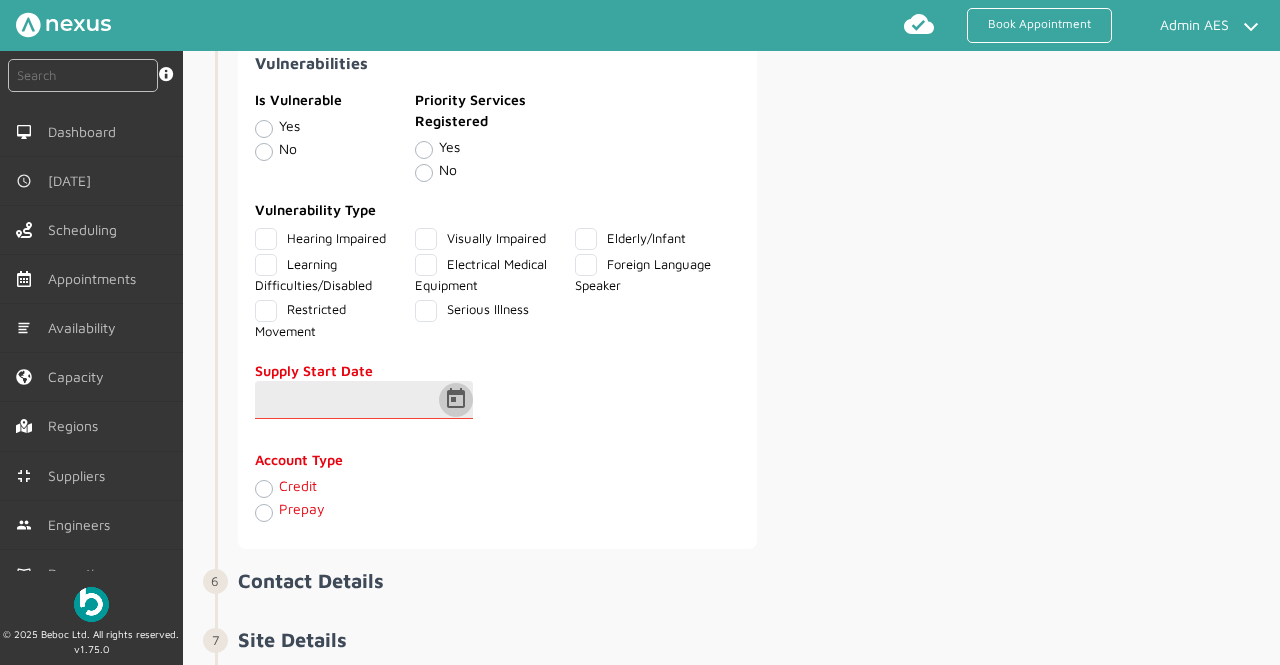 click 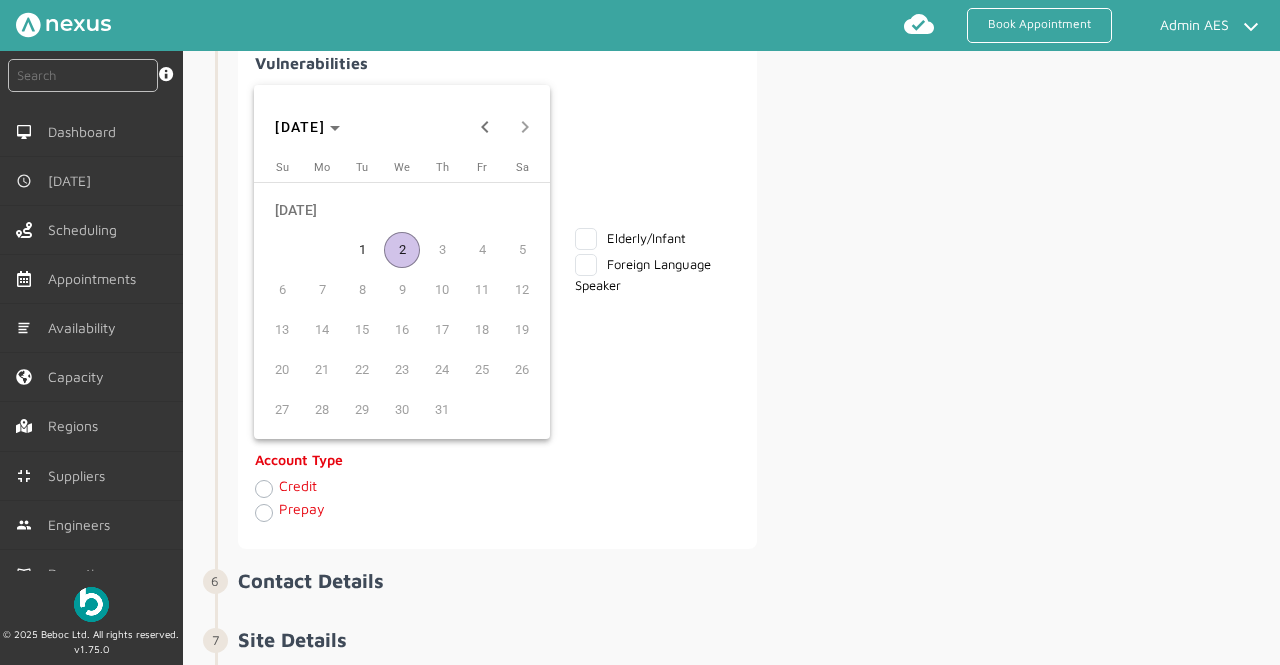 click on "2" at bounding box center (402, 250) 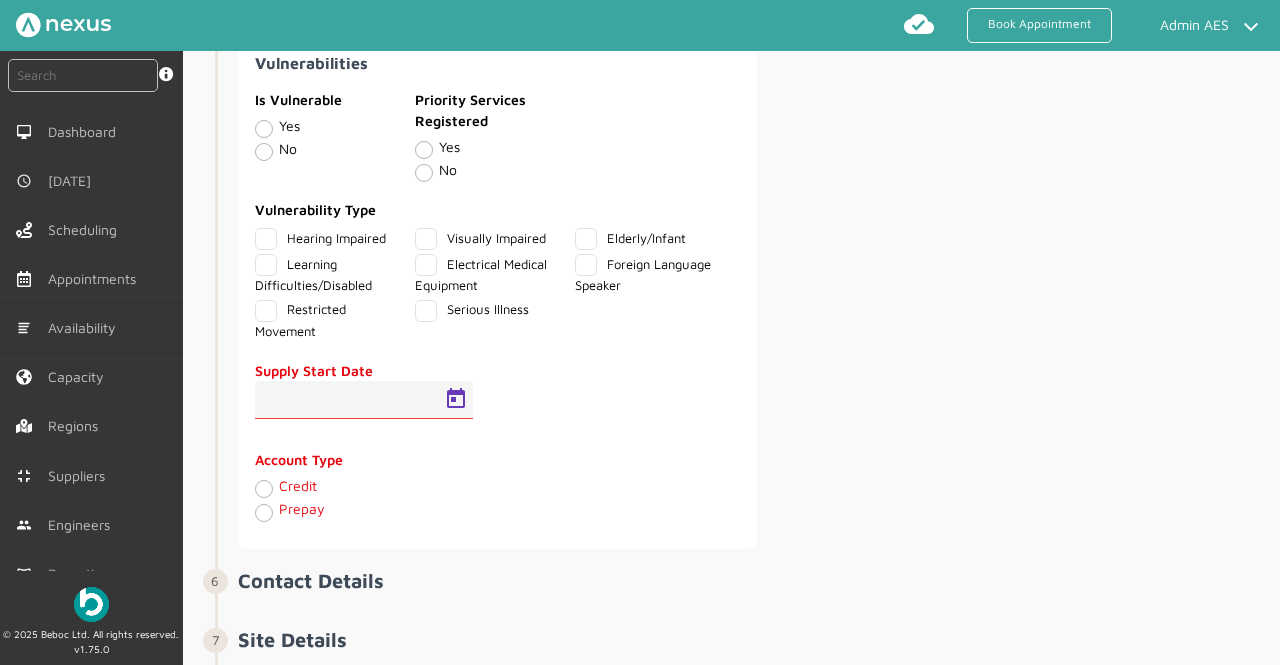 type on "02/07/2025" 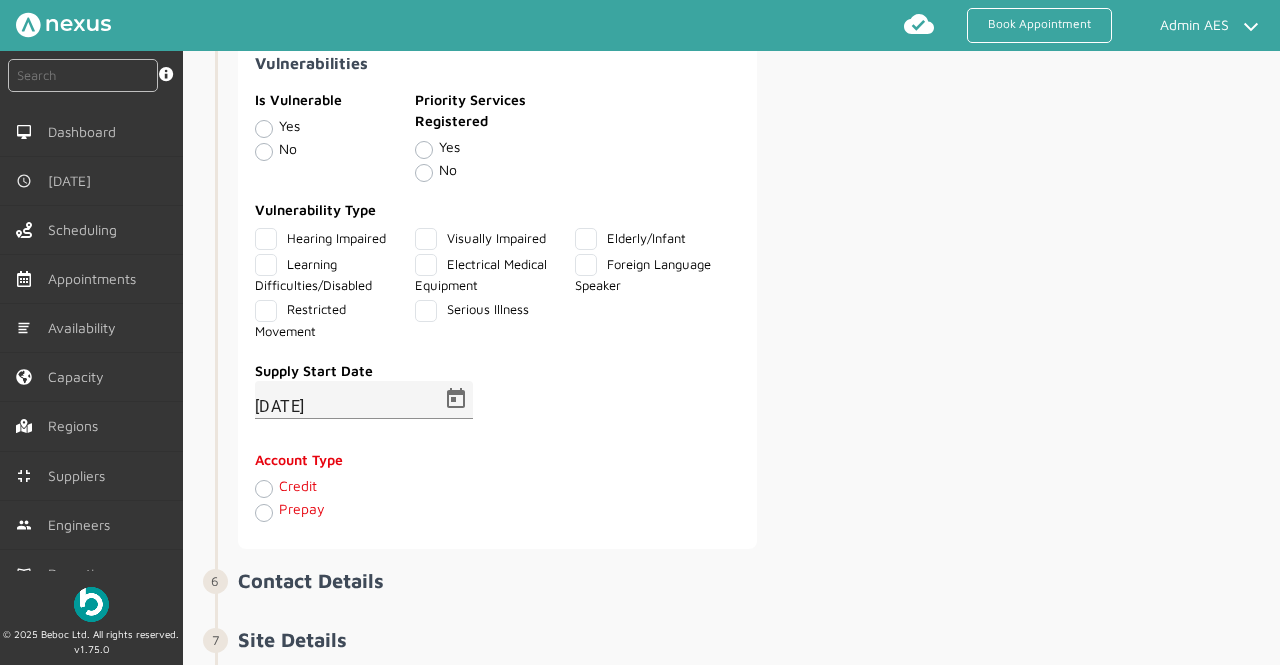 click on "Credit" 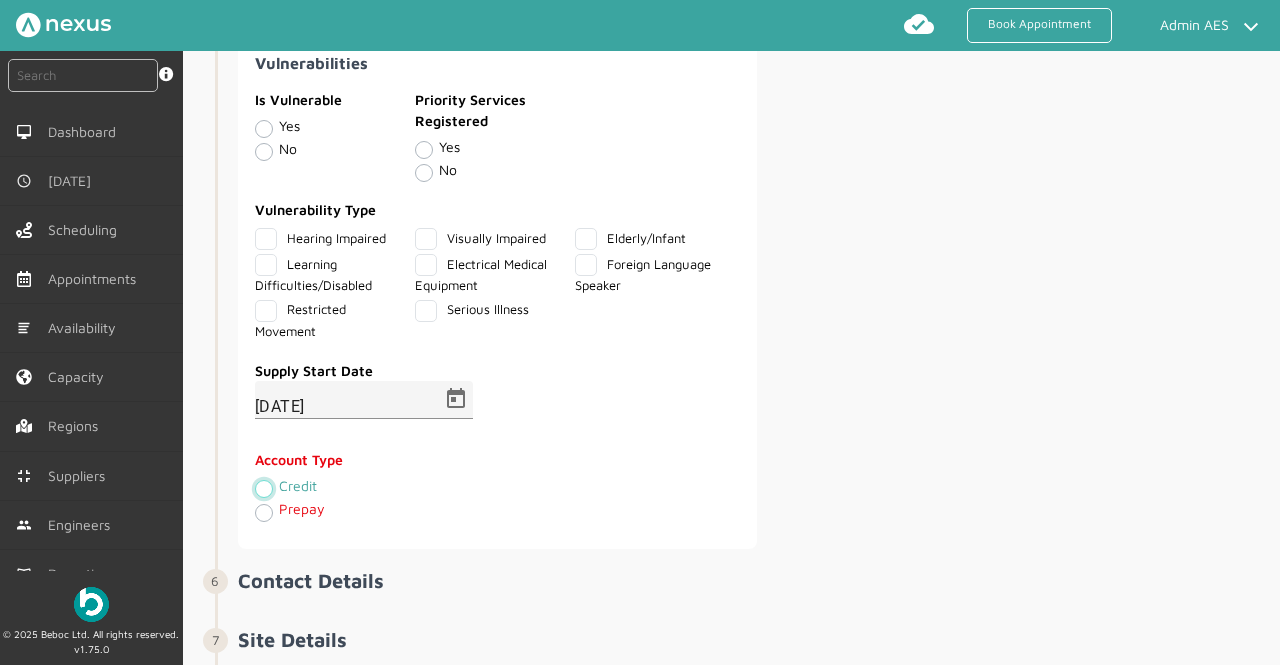 click on "Credit" at bounding box center [263, 488] 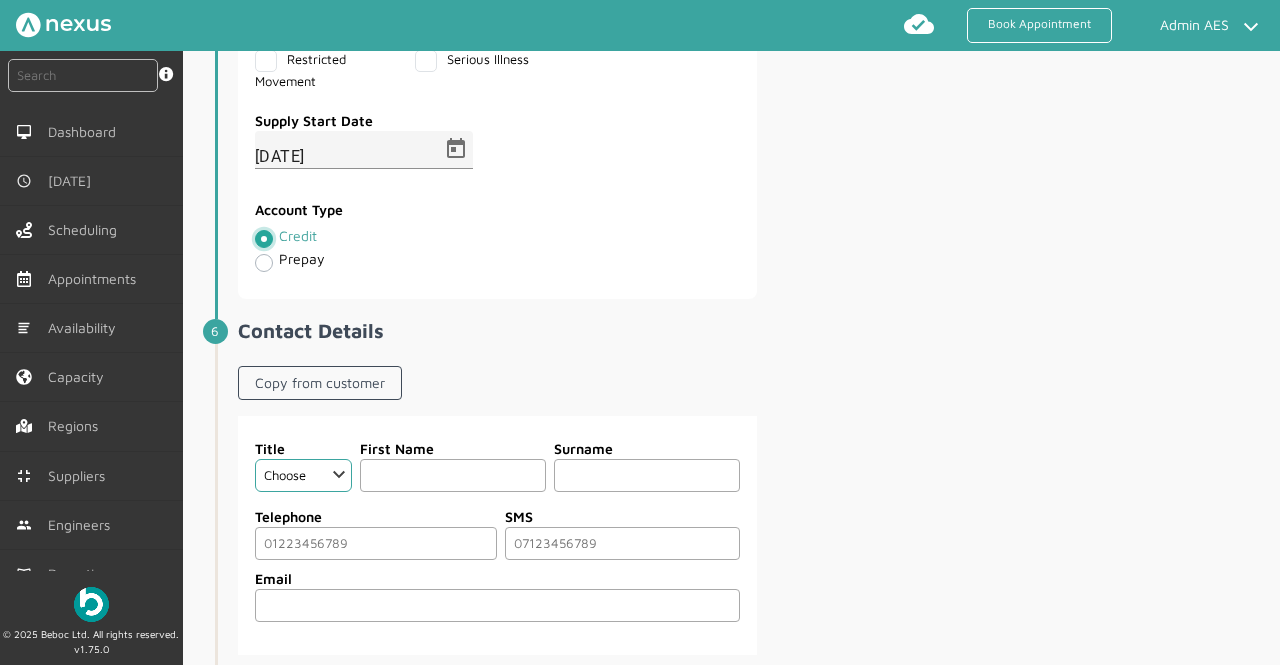 scroll, scrollTop: 1684, scrollLeft: 0, axis: vertical 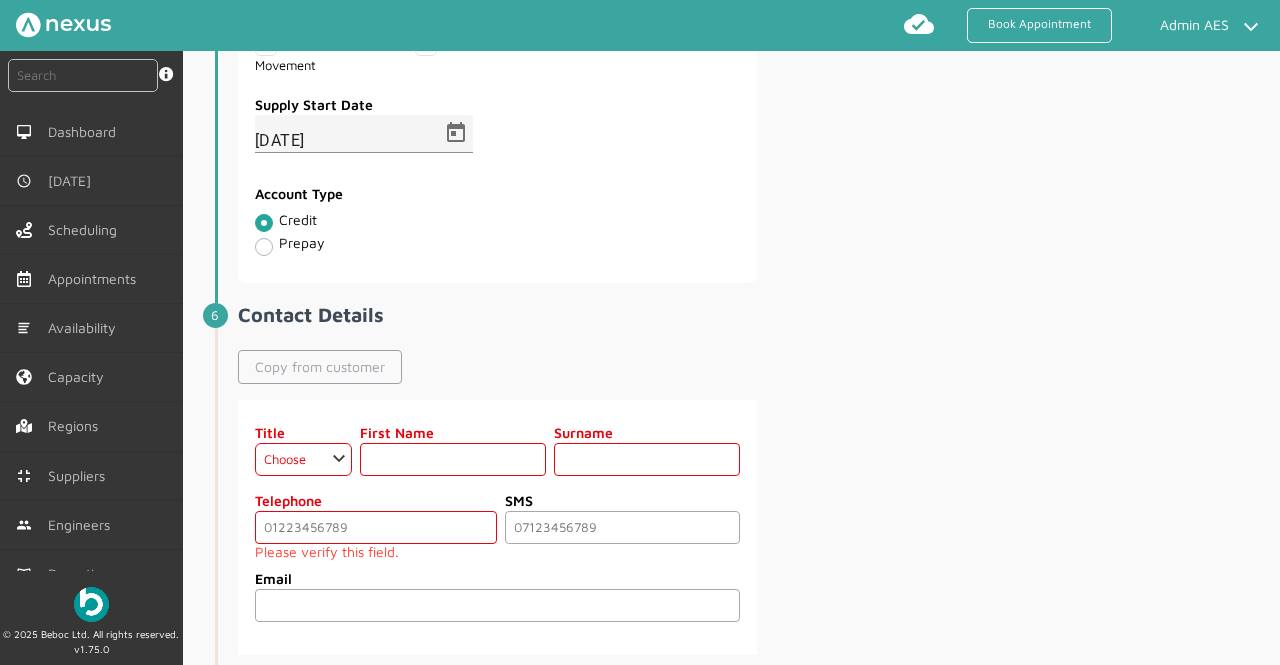 click on "Copy from customer" 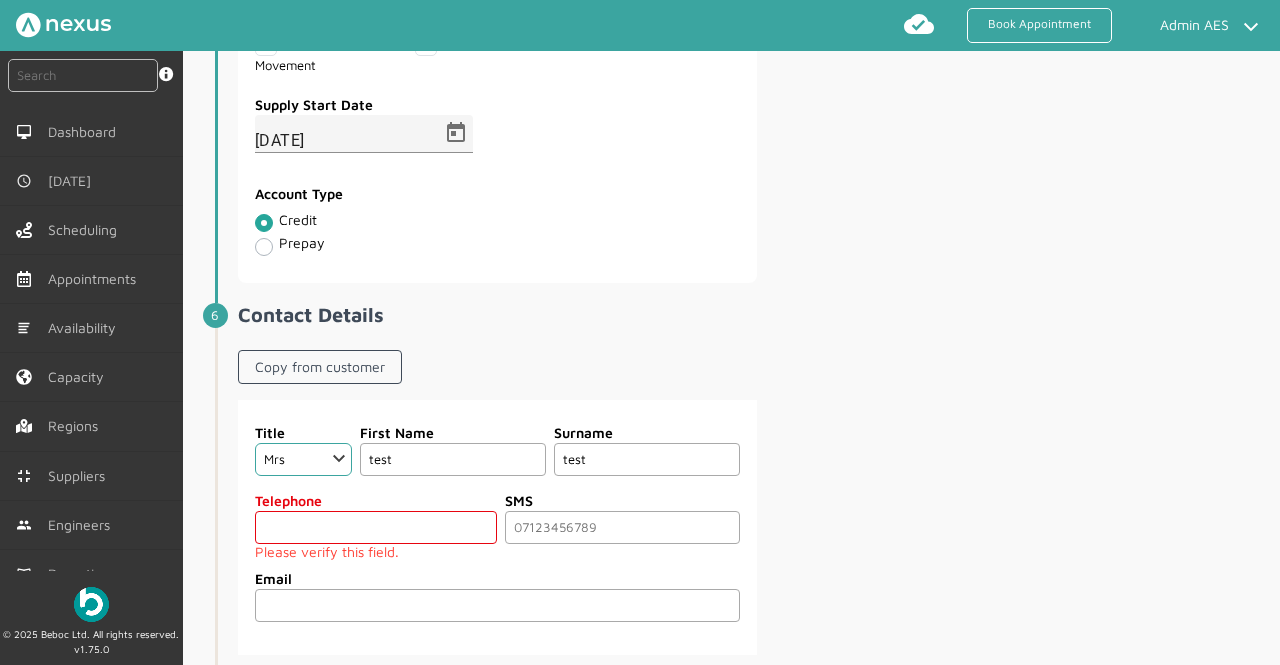click 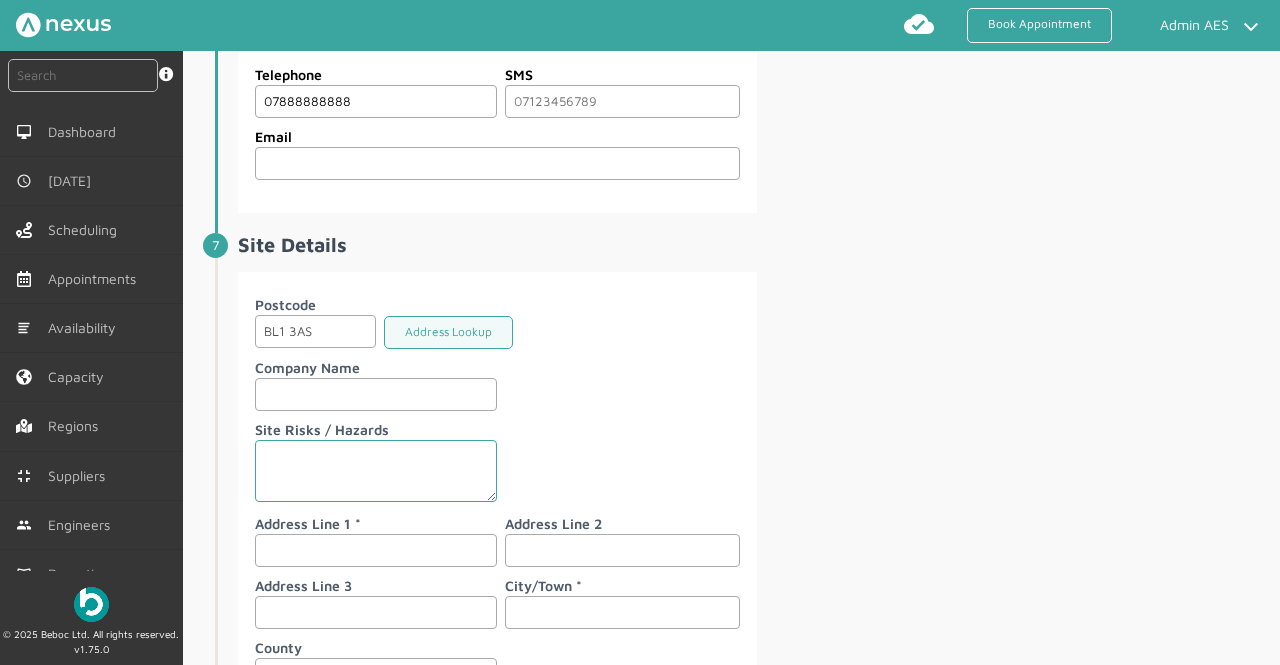 scroll, scrollTop: 2111, scrollLeft: 0, axis: vertical 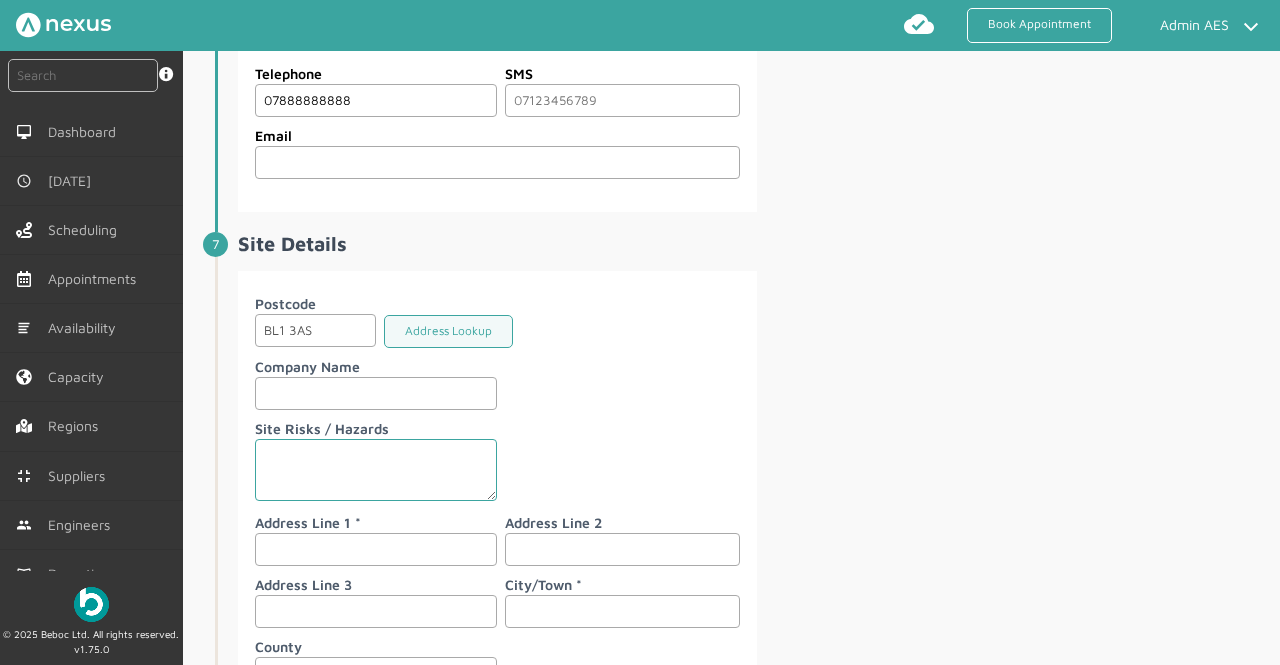 type on "07888888888" 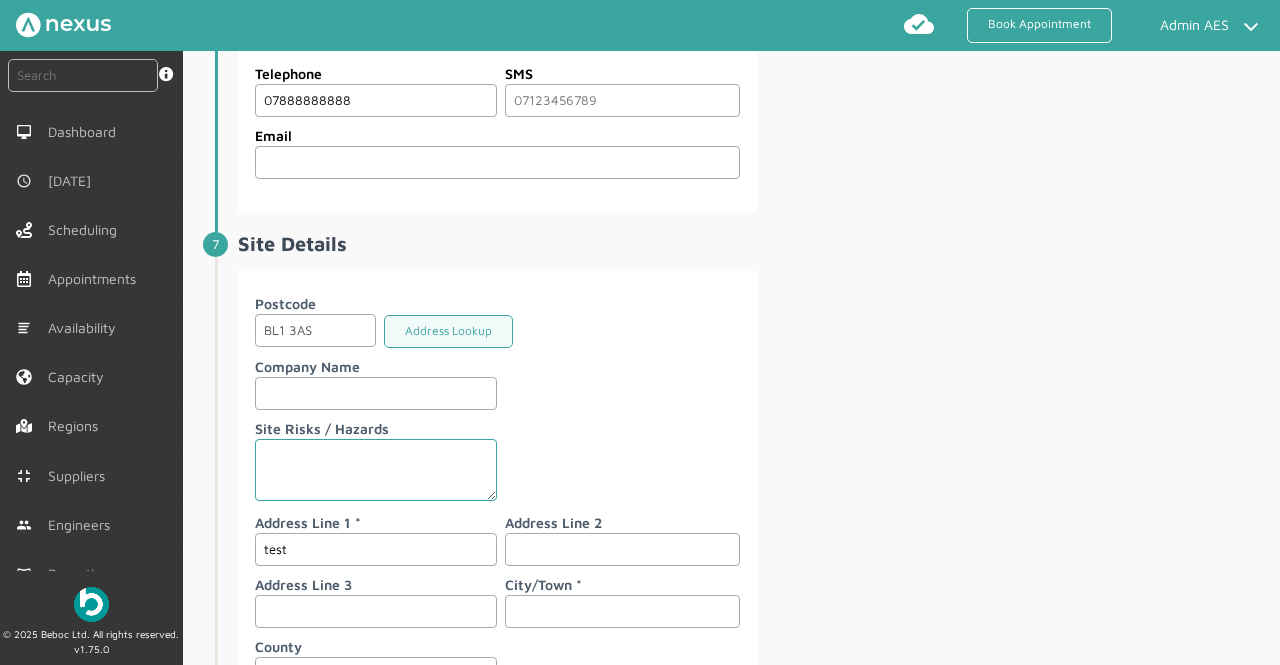 type on "test" 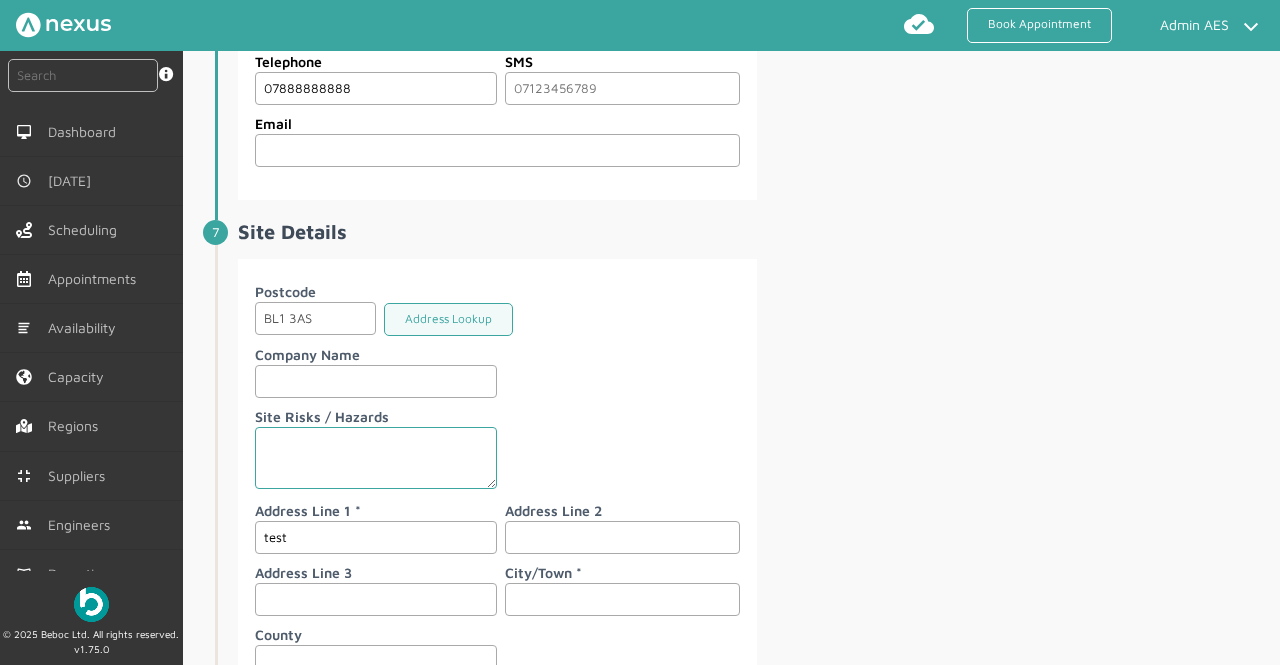 scroll, scrollTop: 0, scrollLeft: 0, axis: both 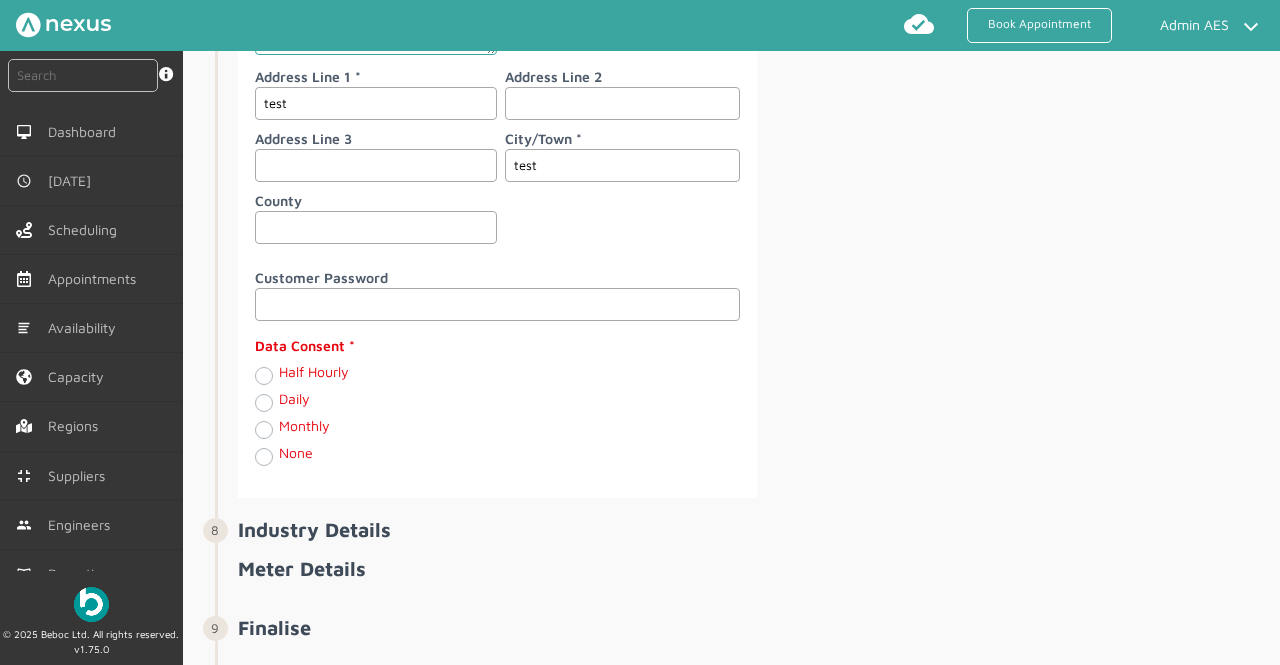 type on "test" 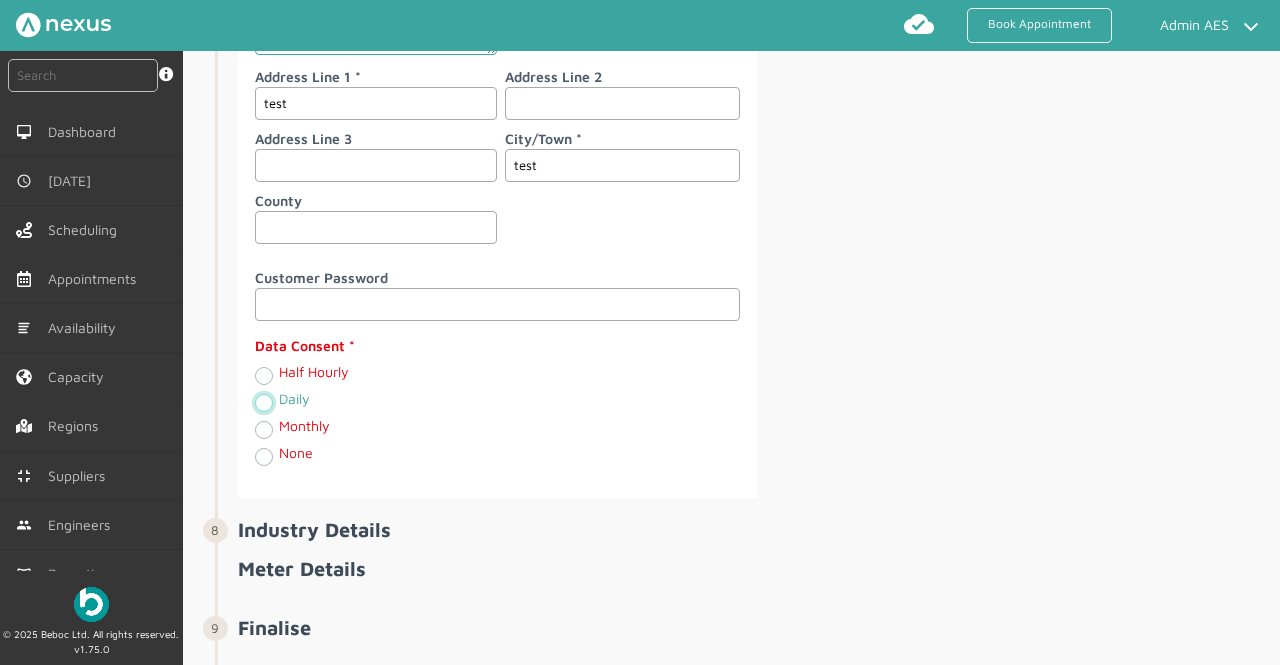 click on "Daily" at bounding box center [263, 401] 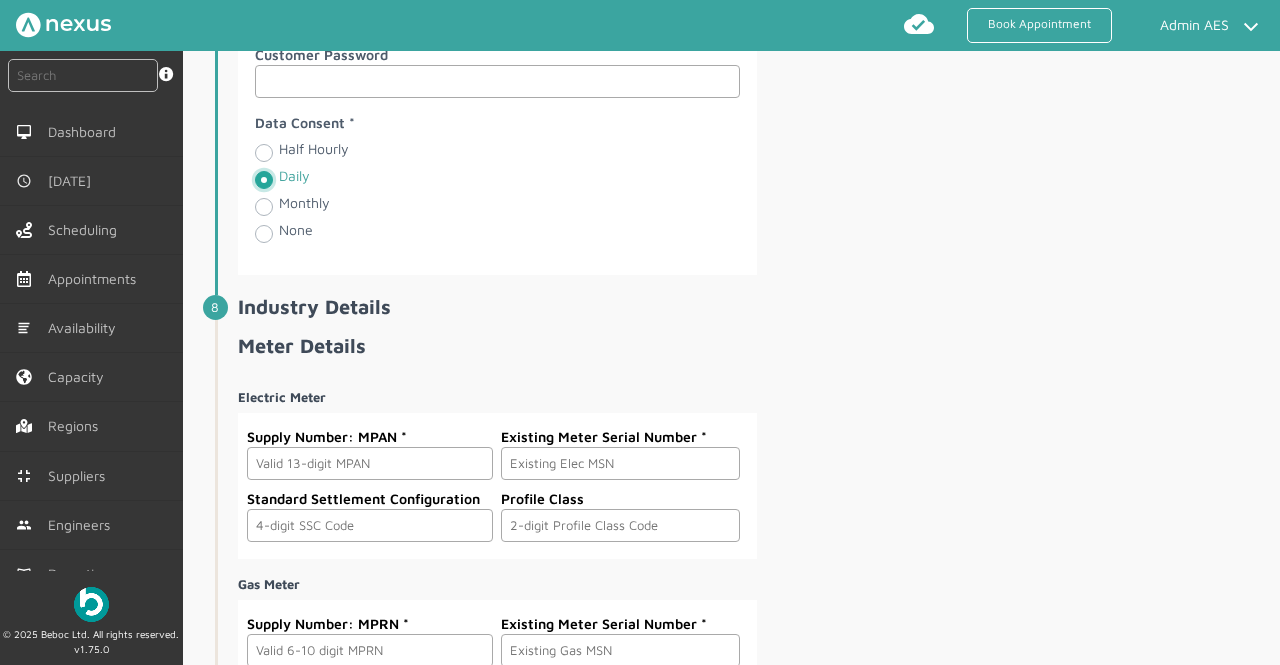 scroll, scrollTop: 2781, scrollLeft: 0, axis: vertical 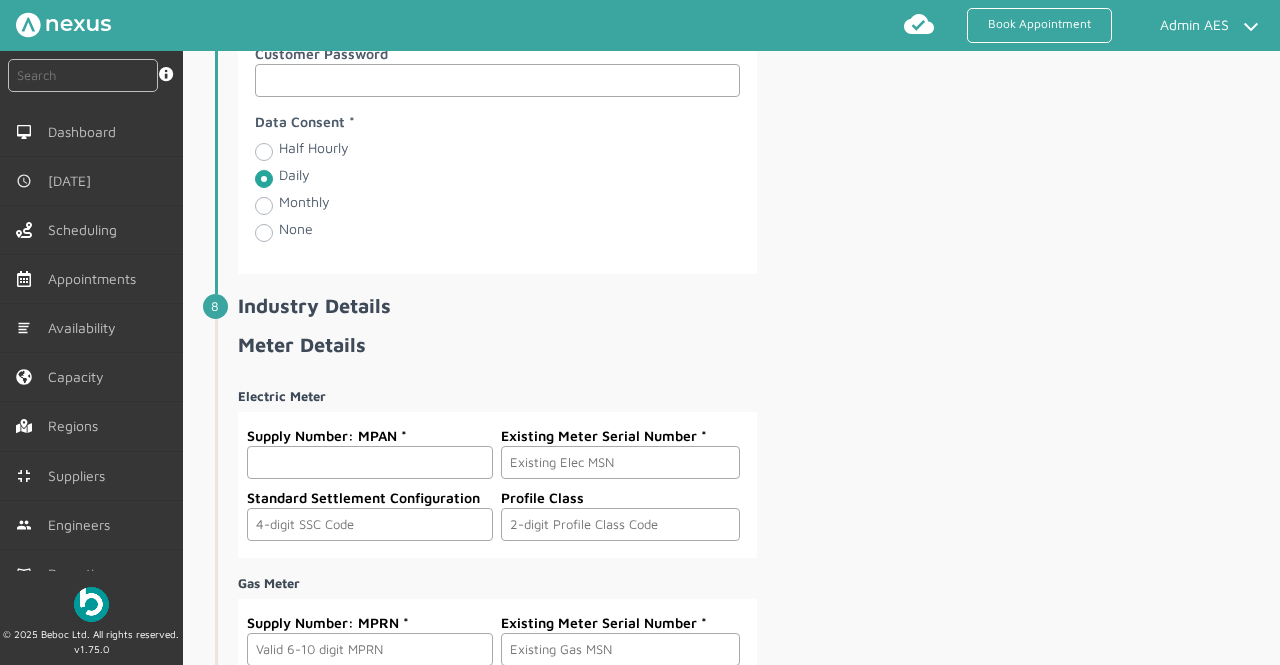 click 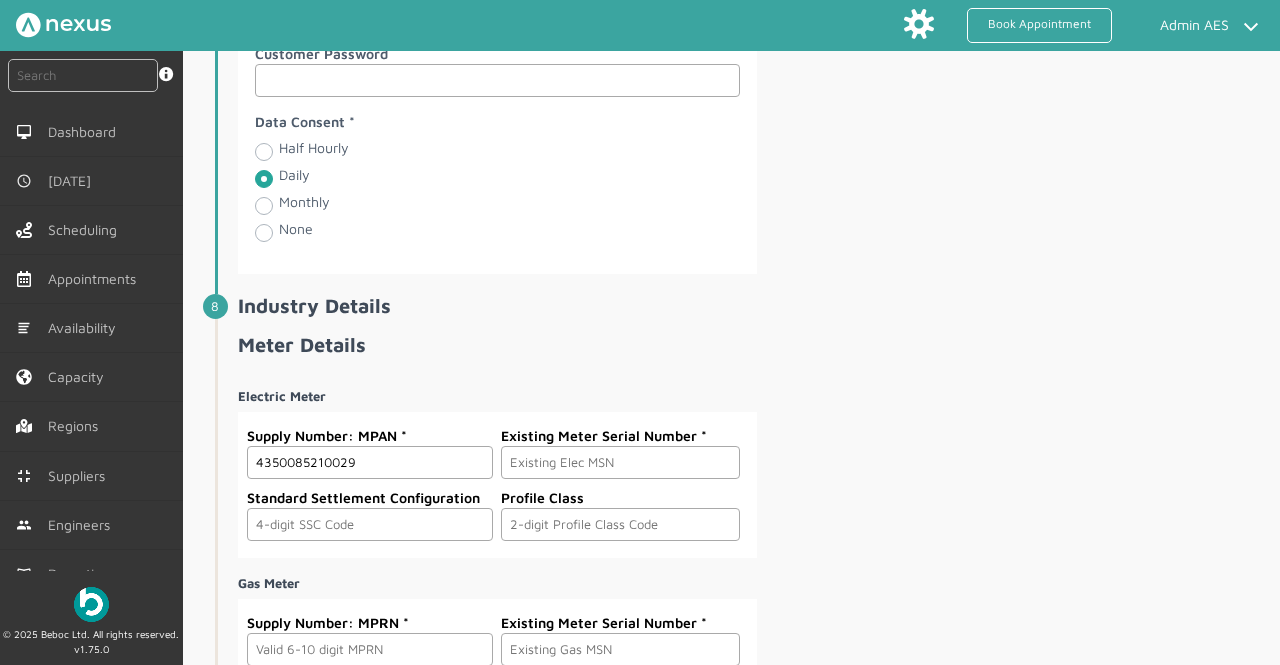 type on "4350085210029" 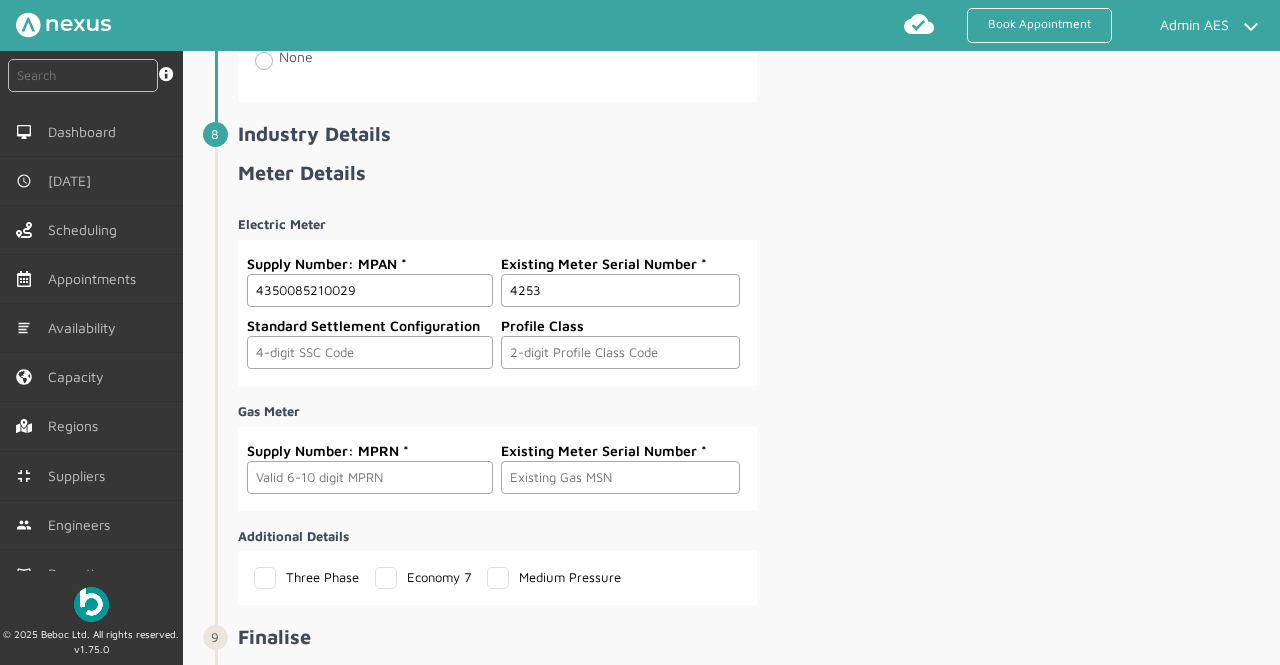 scroll, scrollTop: 2967, scrollLeft: 0, axis: vertical 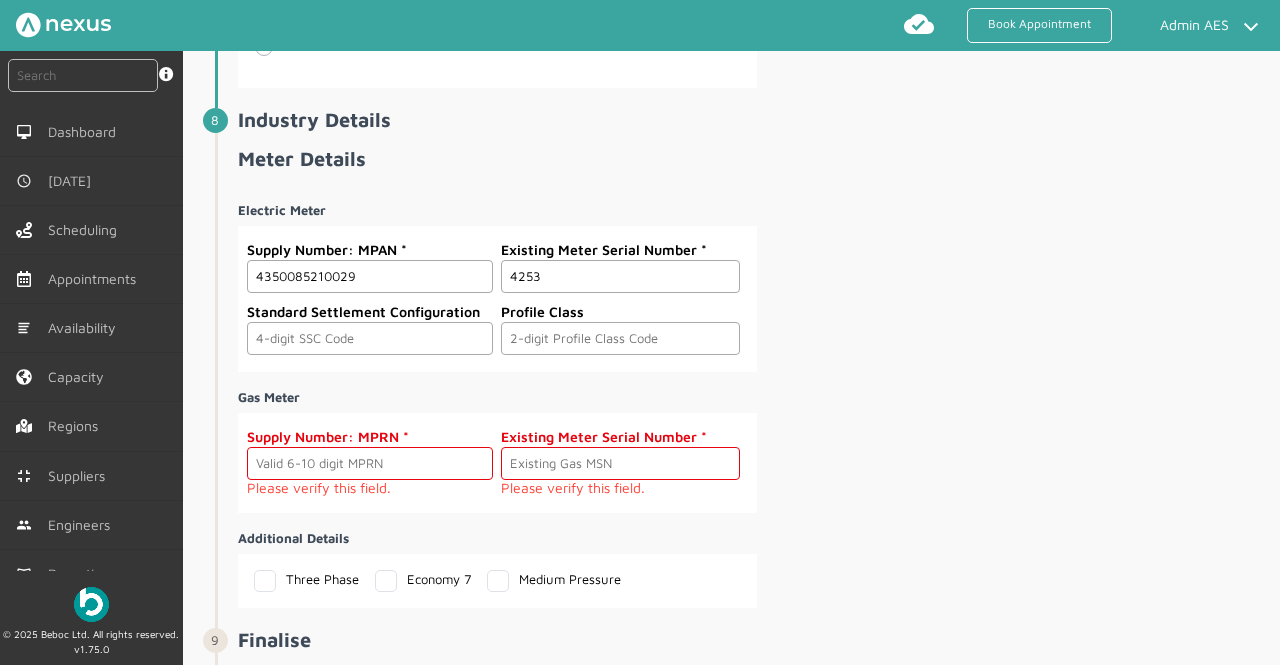 type on "4253" 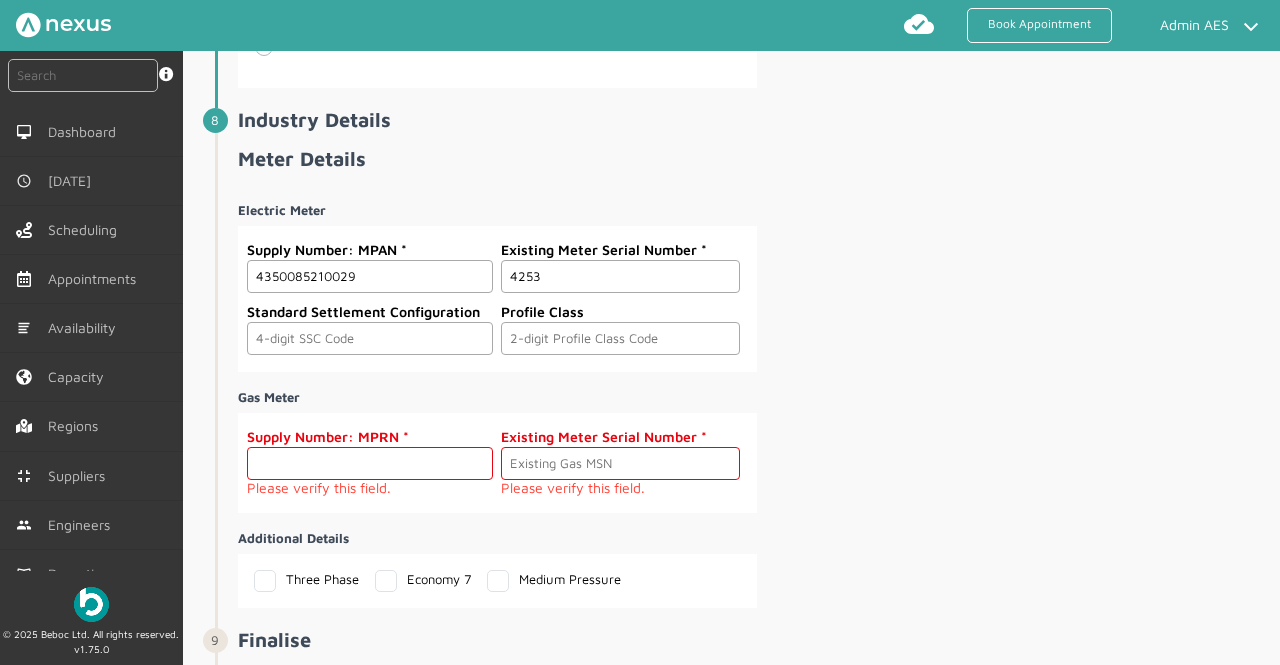 click 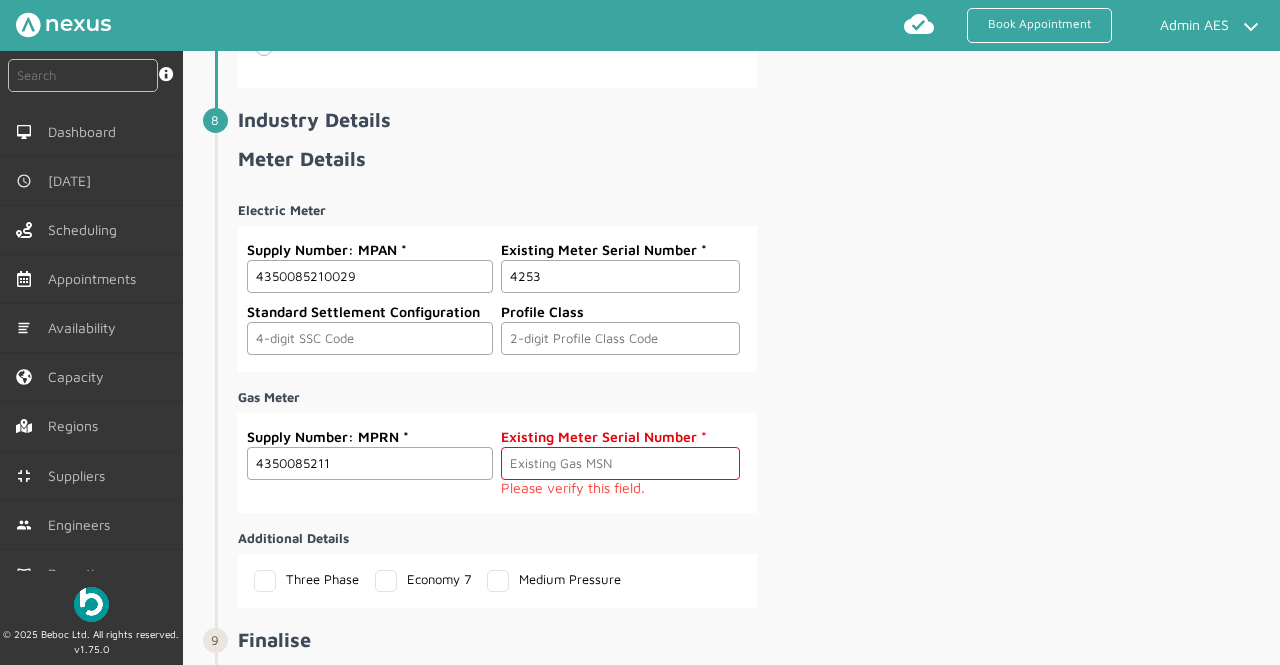 type on "4350085211" 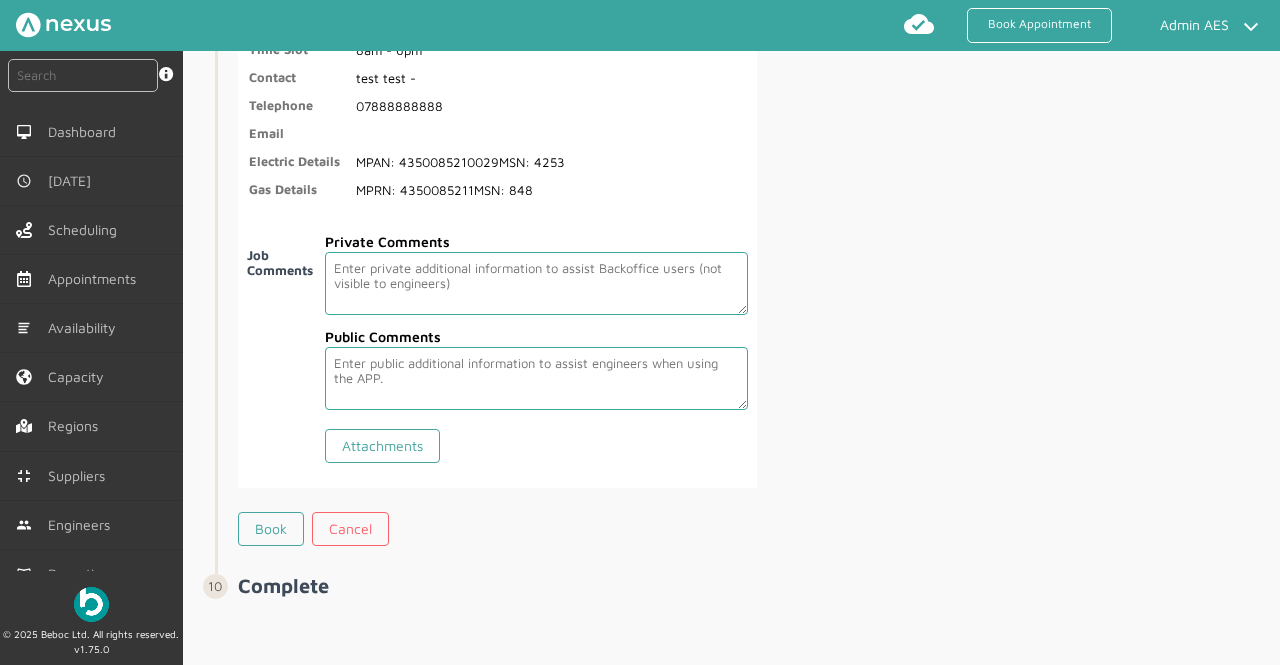 scroll, scrollTop: 3780, scrollLeft: 0, axis: vertical 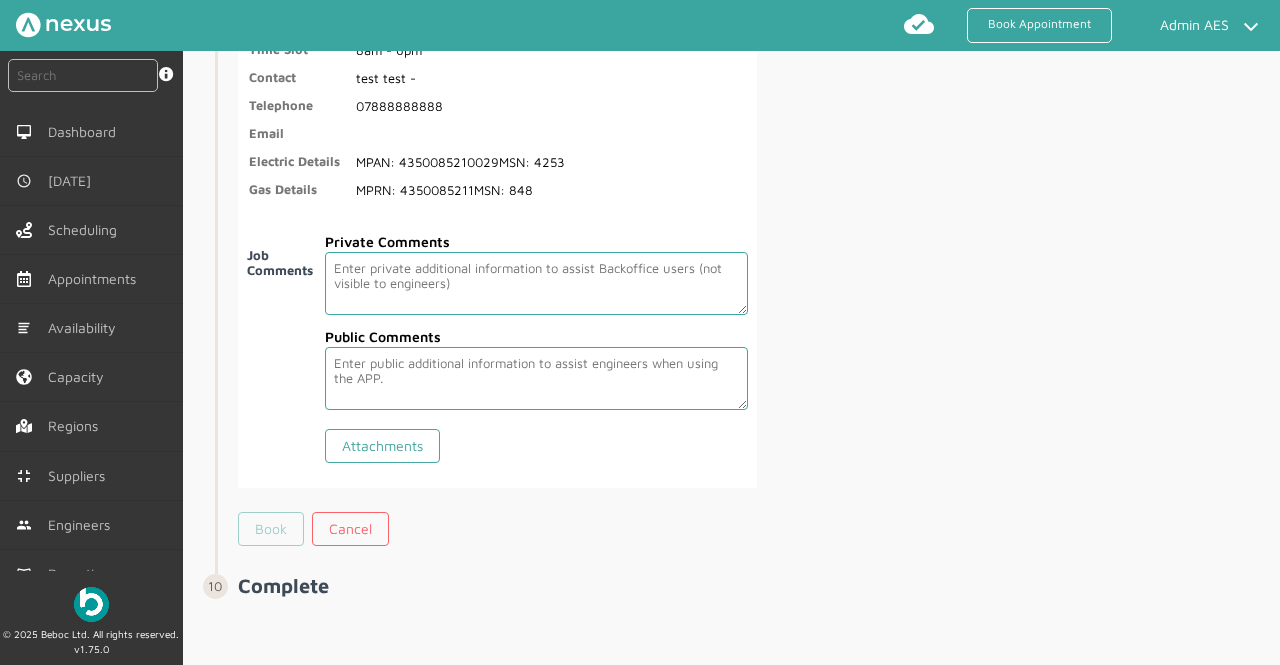 type on "848" 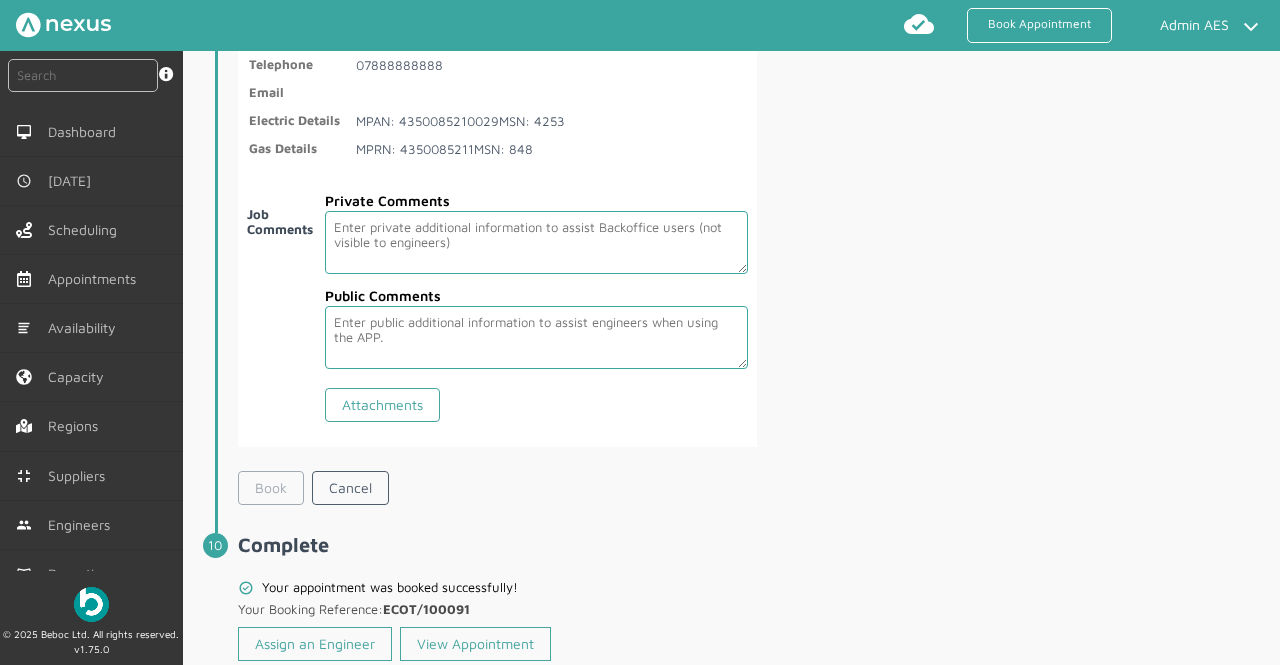 scroll, scrollTop: 3875, scrollLeft: 0, axis: vertical 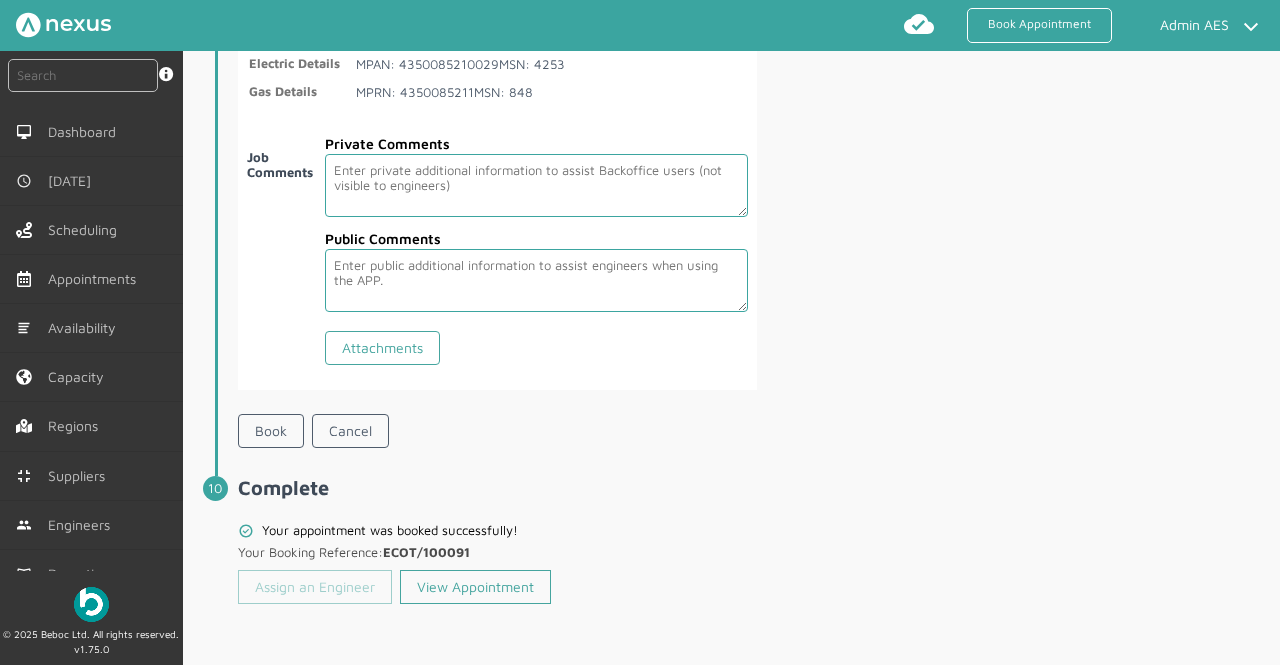 click on "Assign an Engineer" 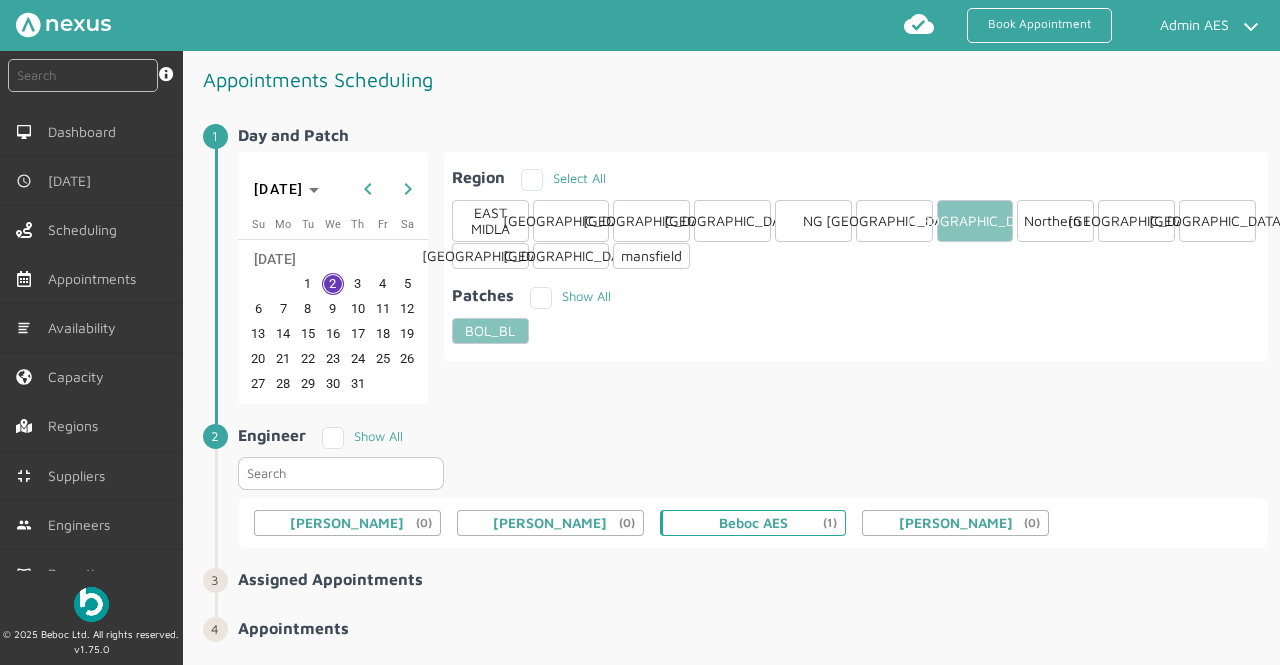 click on "Beboc AES  (1)" 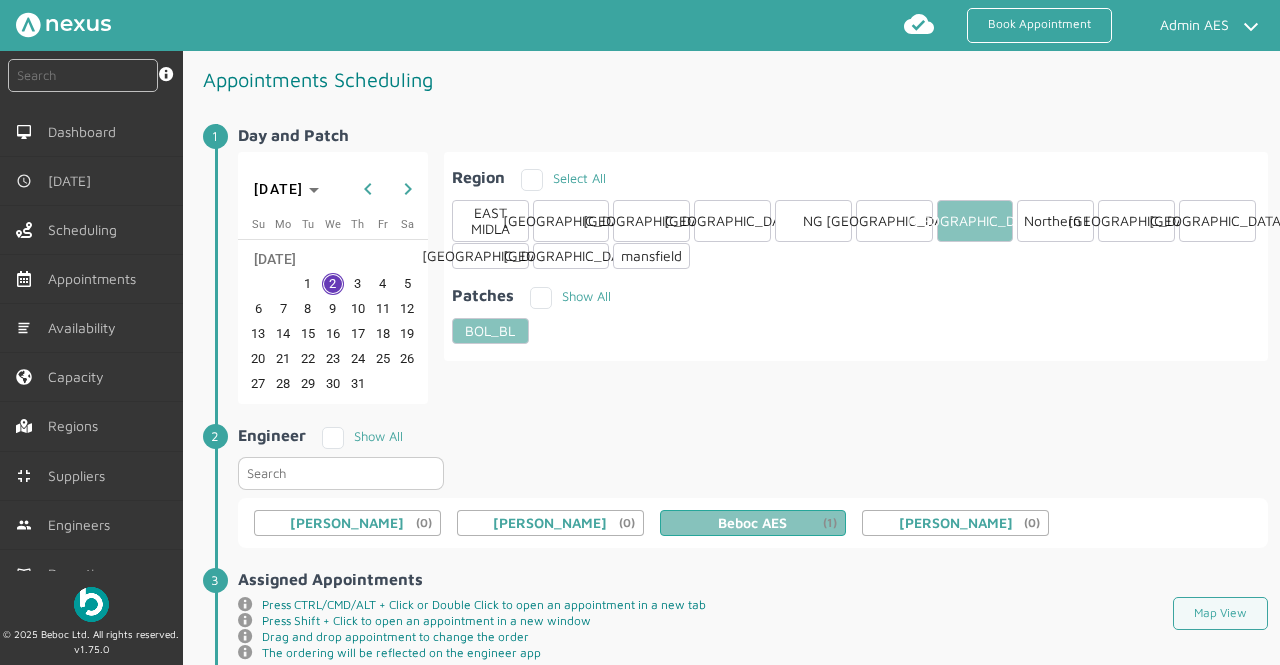 scroll, scrollTop: 423, scrollLeft: 0, axis: vertical 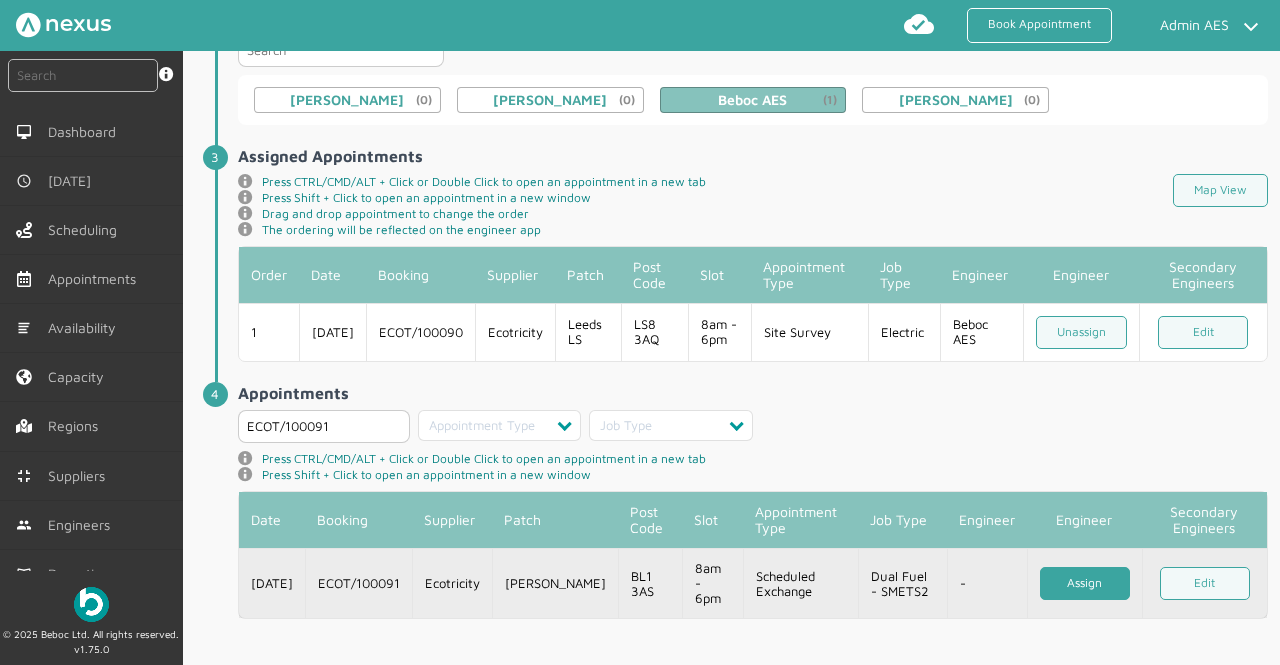 click on "Assign" 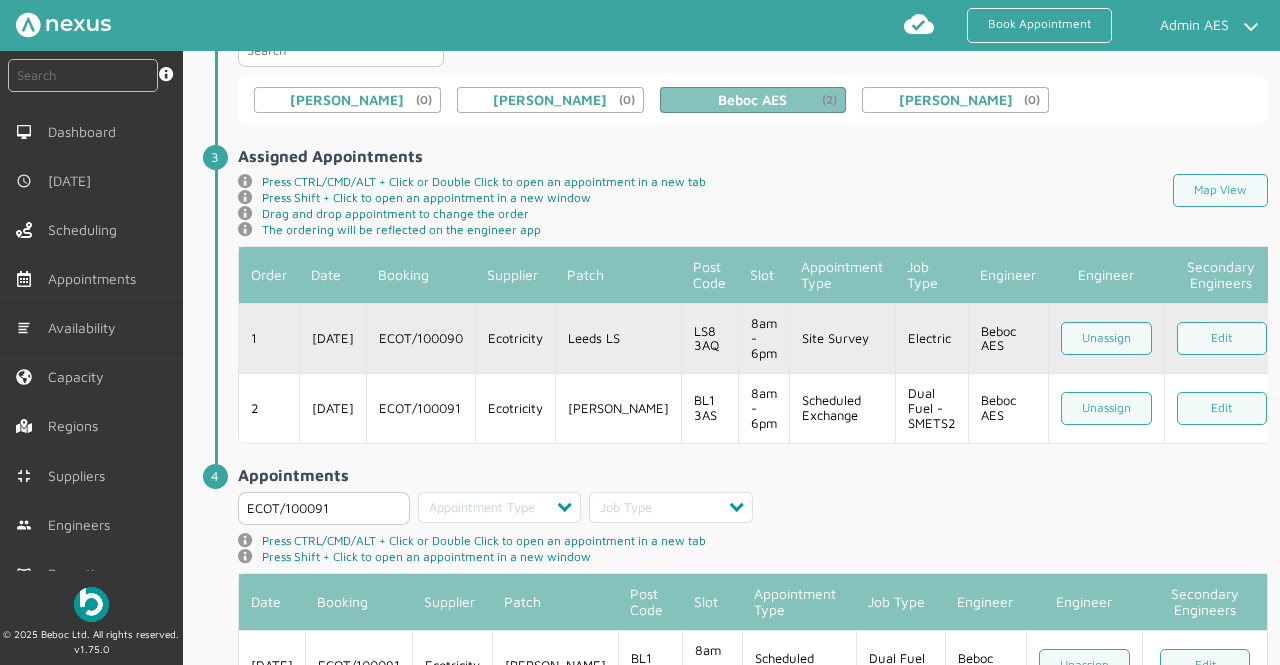 click on "LS8 3AQ" at bounding box center (709, 338) 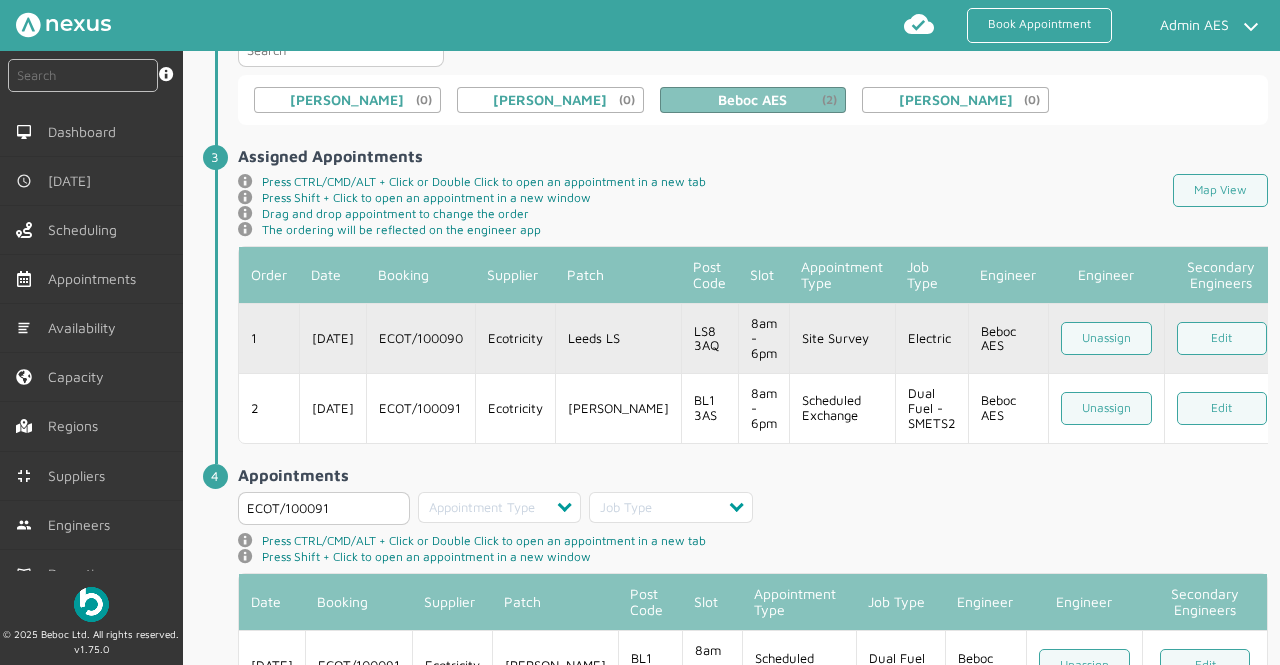 click on "LS8 3AQ" at bounding box center [709, 338] 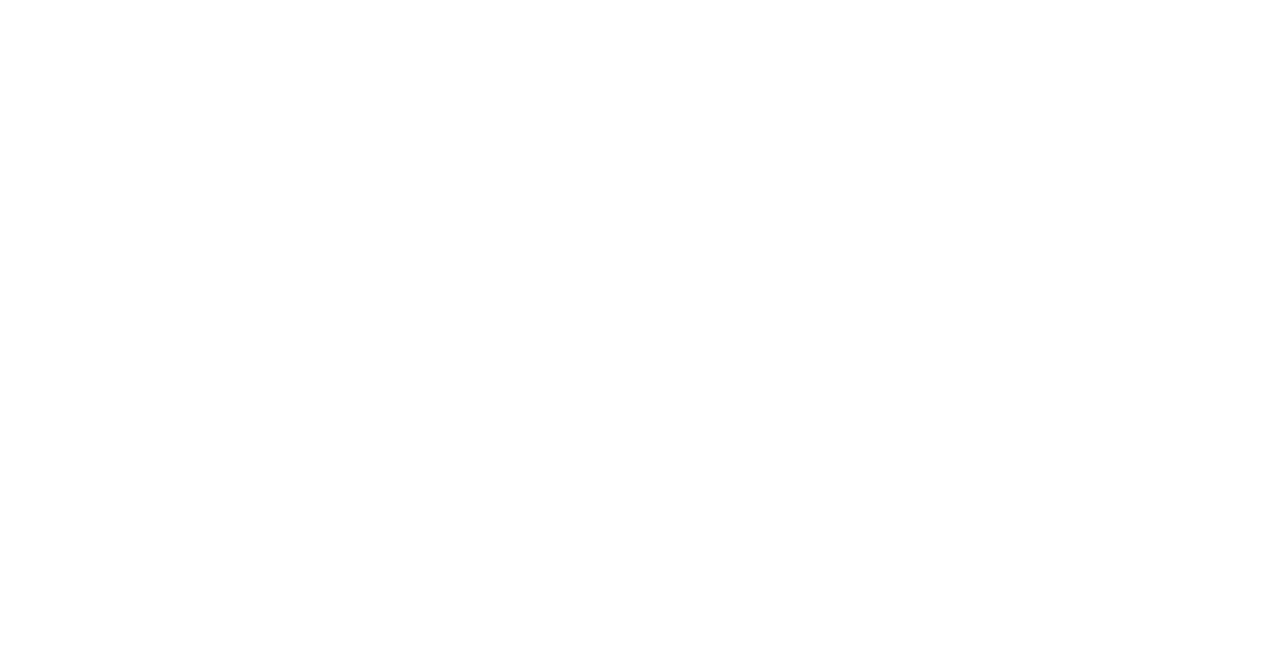 scroll, scrollTop: 0, scrollLeft: 0, axis: both 